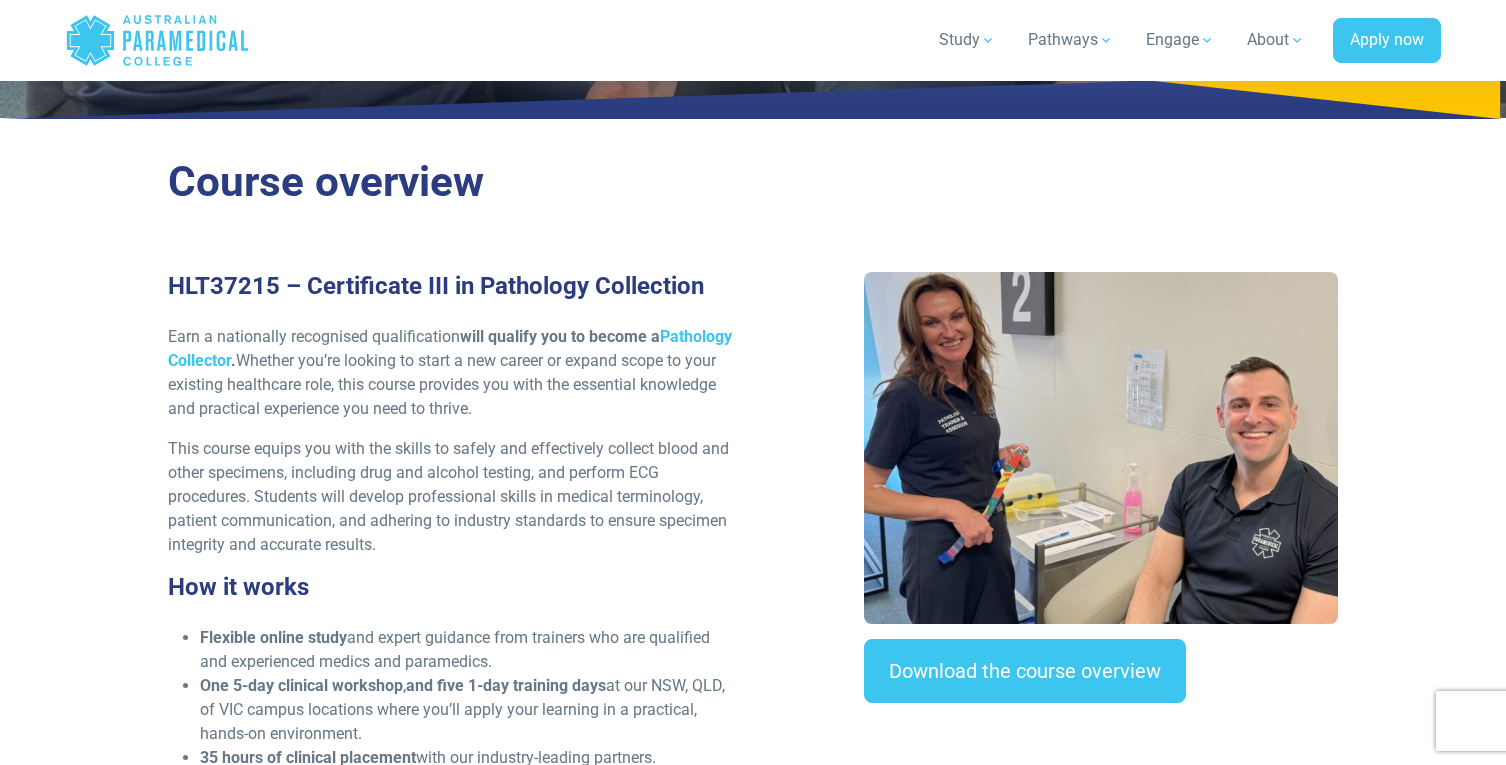 scroll, scrollTop: 400, scrollLeft: 0, axis: vertical 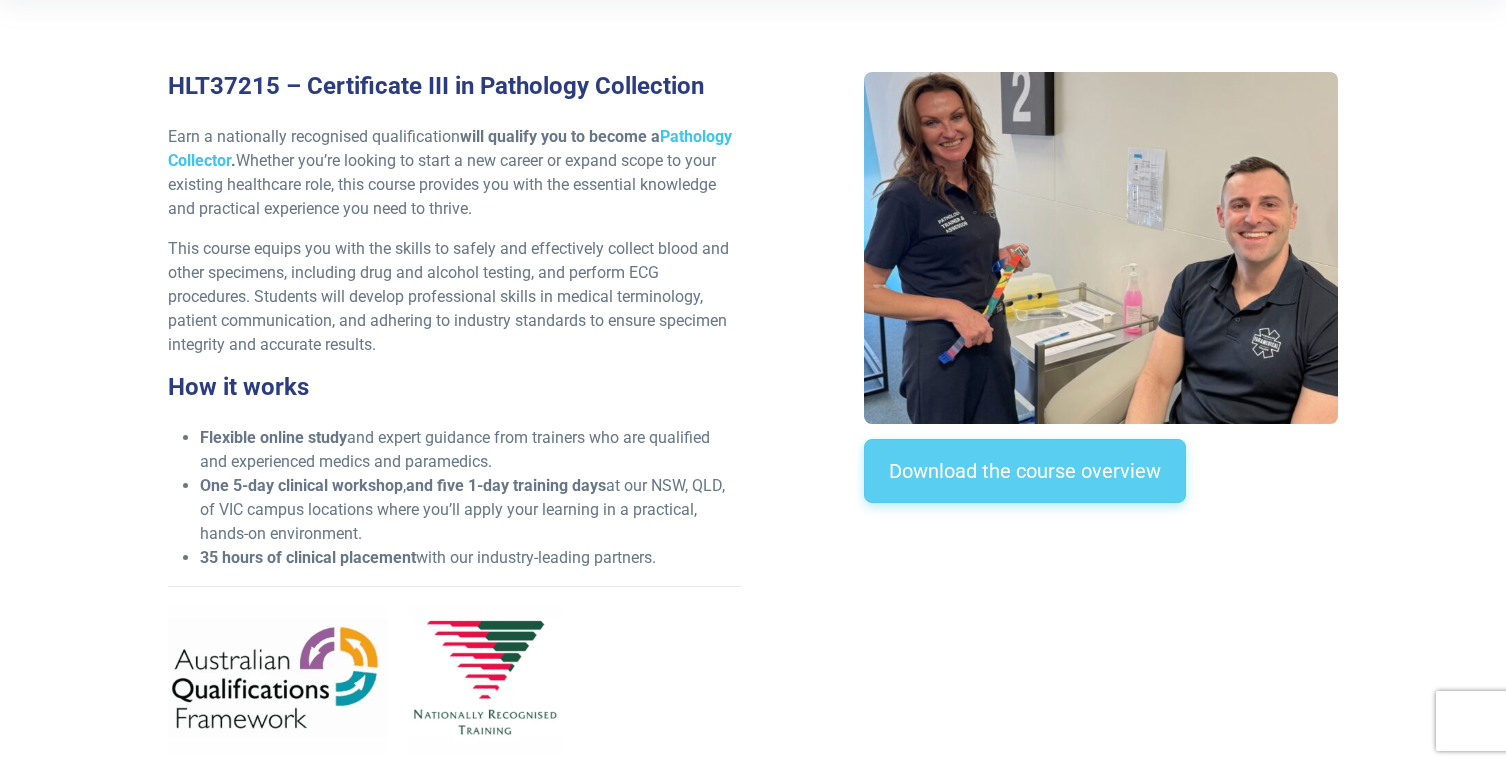 click on "Download the course overview" at bounding box center (1025, 471) 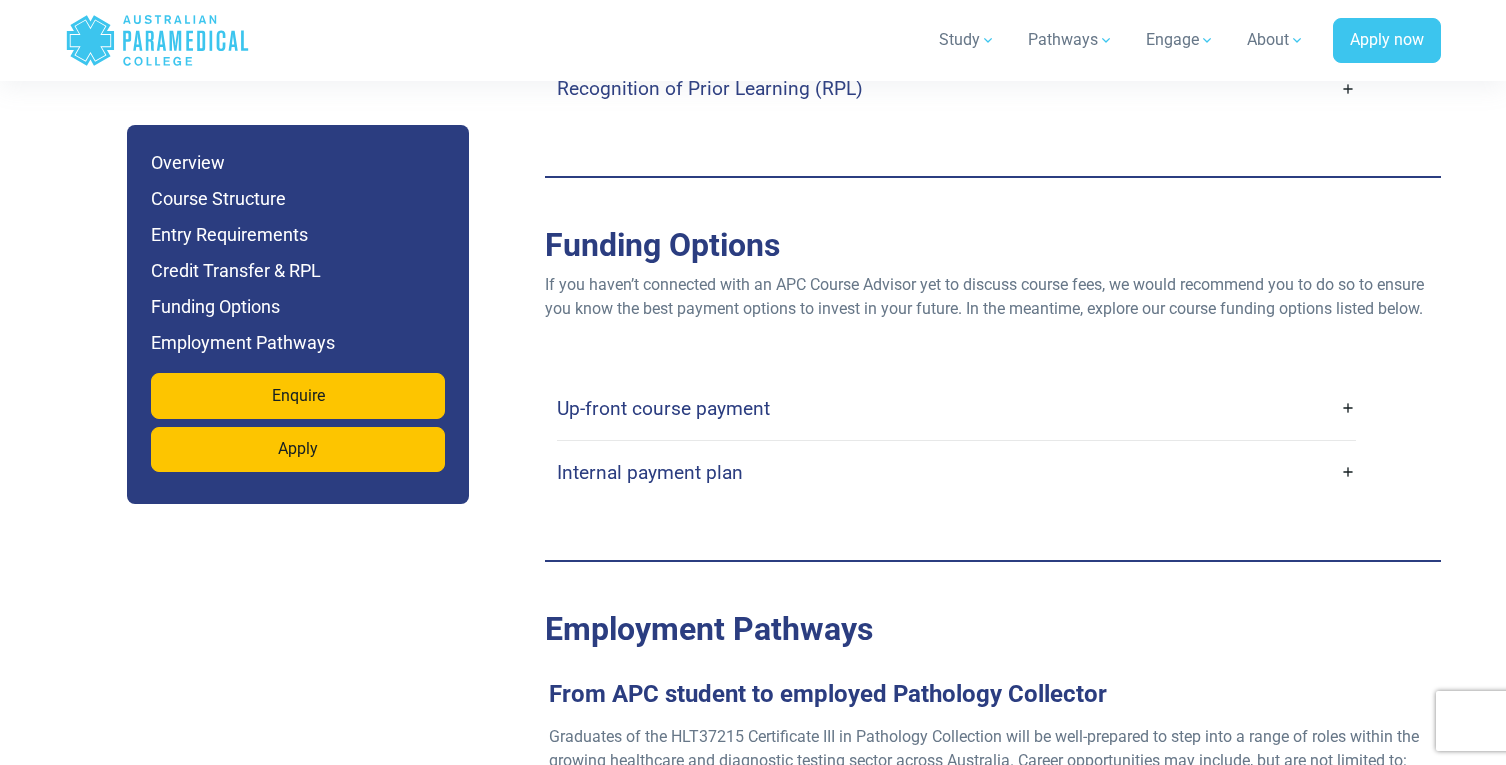 scroll, scrollTop: 5435, scrollLeft: 0, axis: vertical 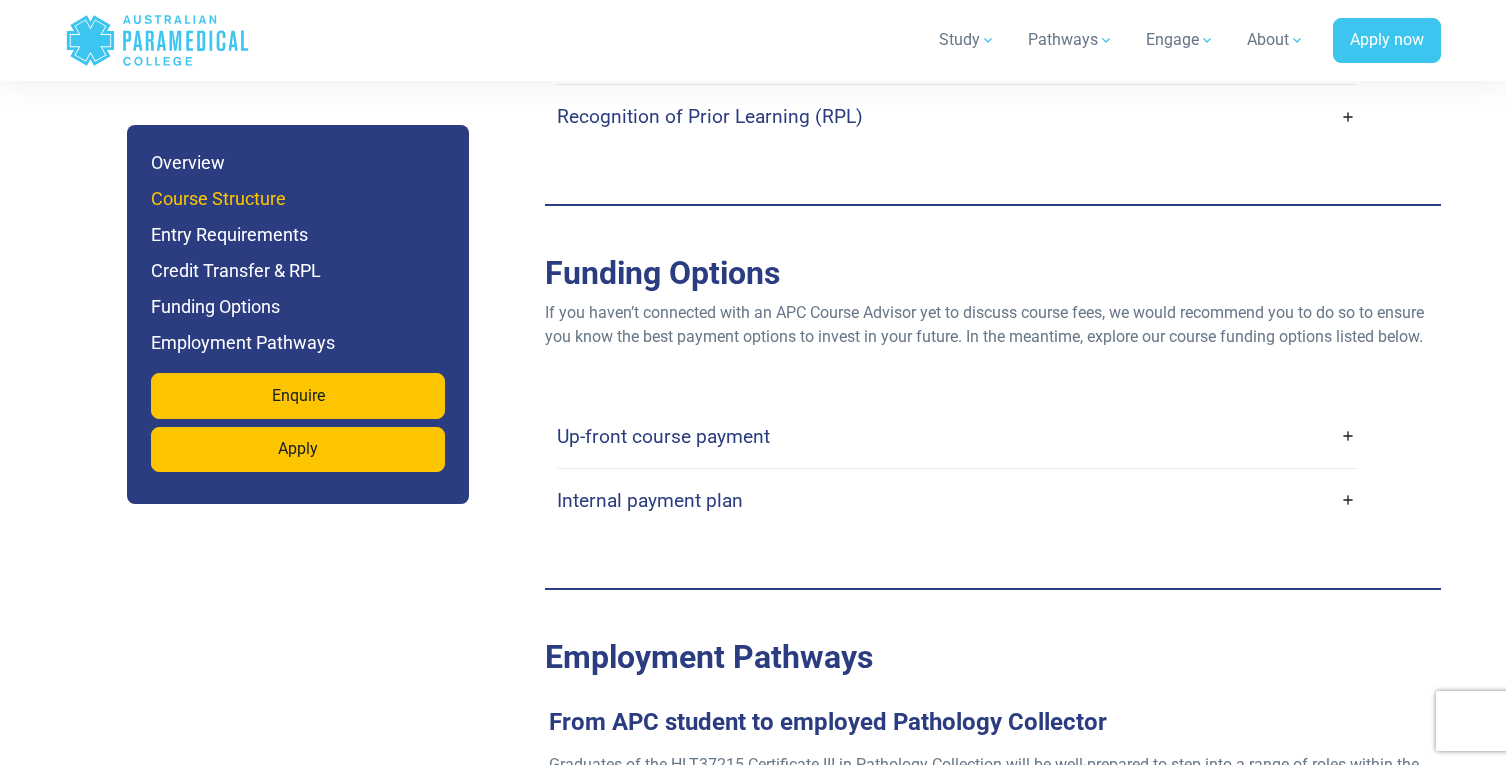click on "Course Structure" at bounding box center (298, 199) 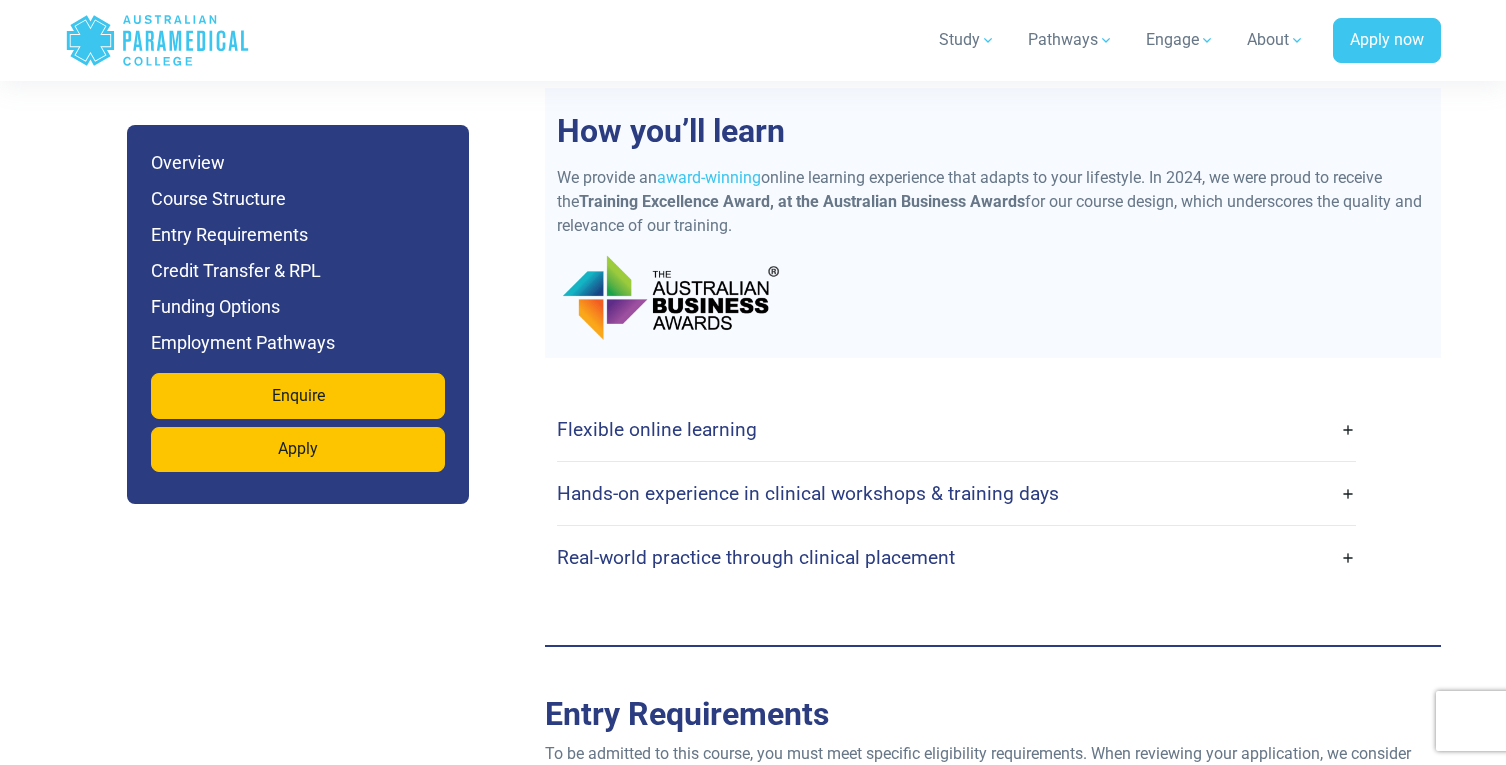 scroll, scrollTop: 4323, scrollLeft: 0, axis: vertical 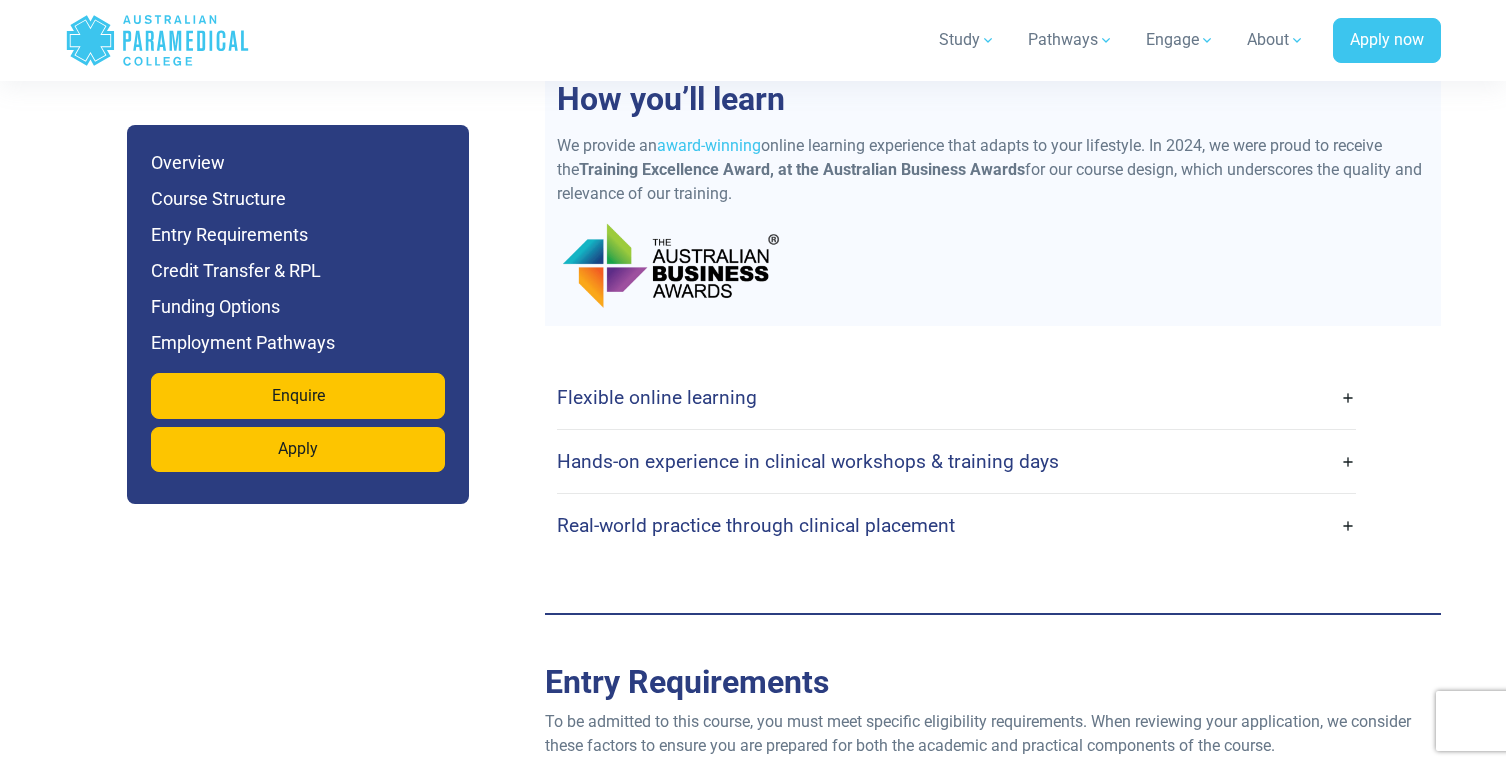 click on "Hands-on experience in clinical workshops & training days" at bounding box center [956, 461] 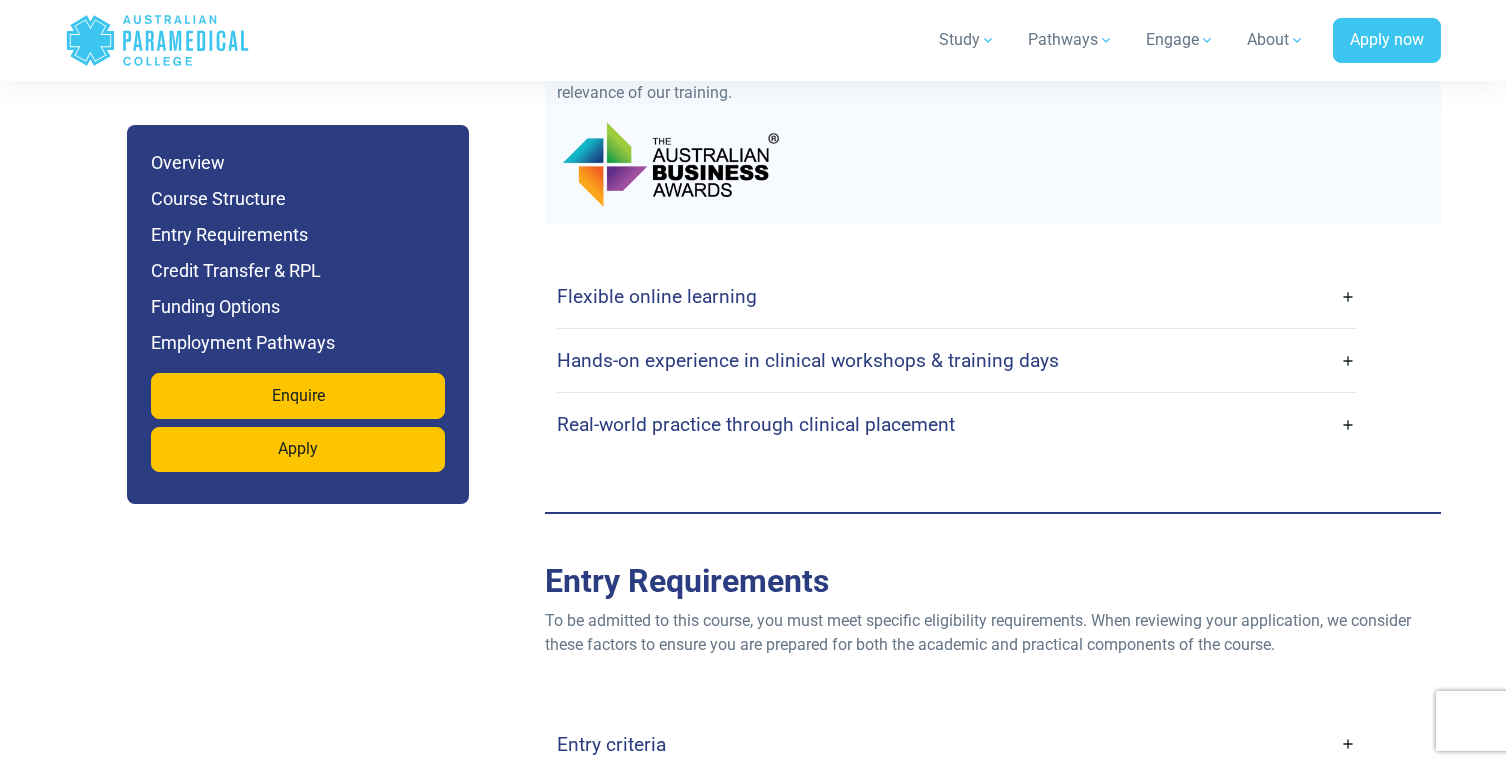 scroll, scrollTop: 4423, scrollLeft: 0, axis: vertical 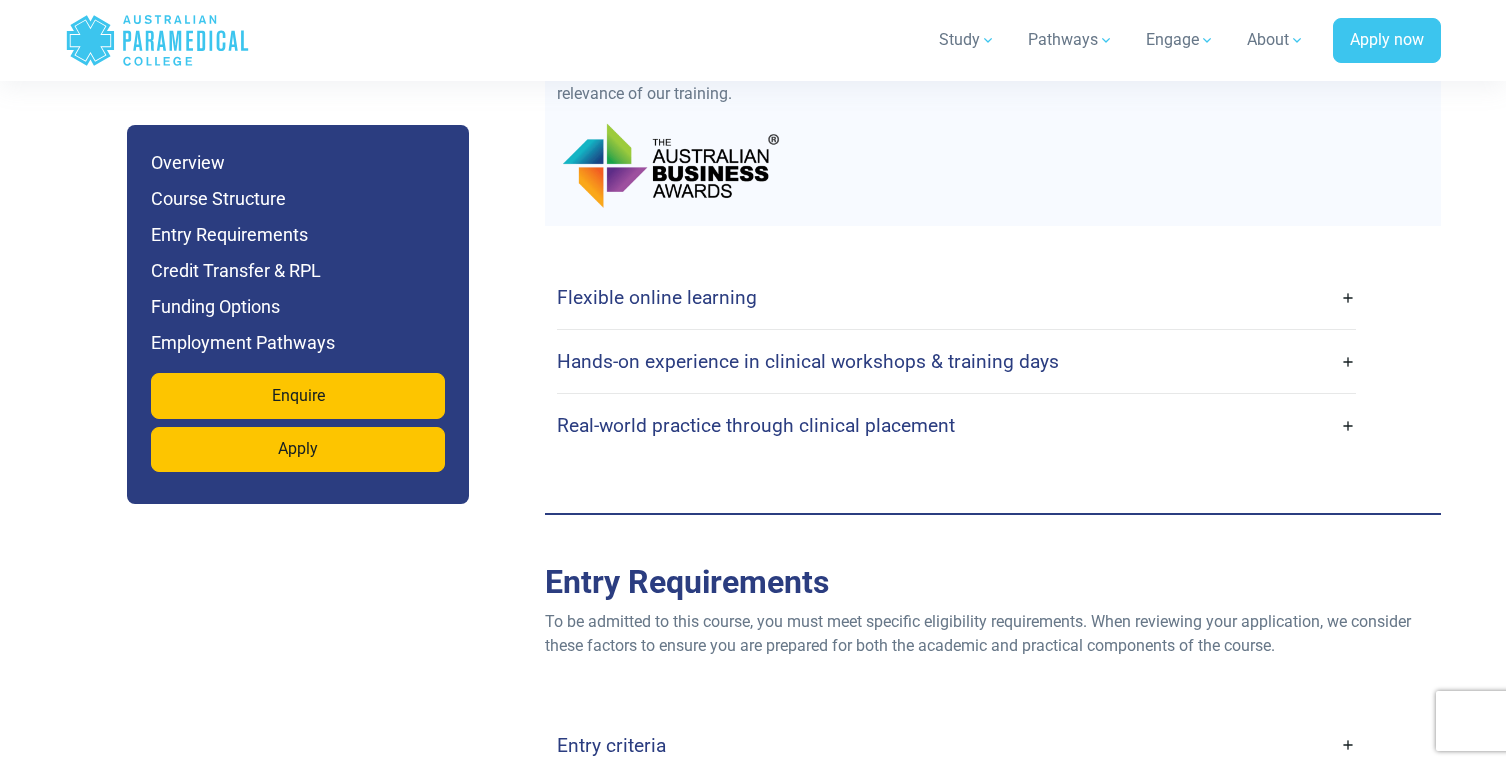 click on "Hands-on experience in clinical workshops & training days" at bounding box center (956, 361) 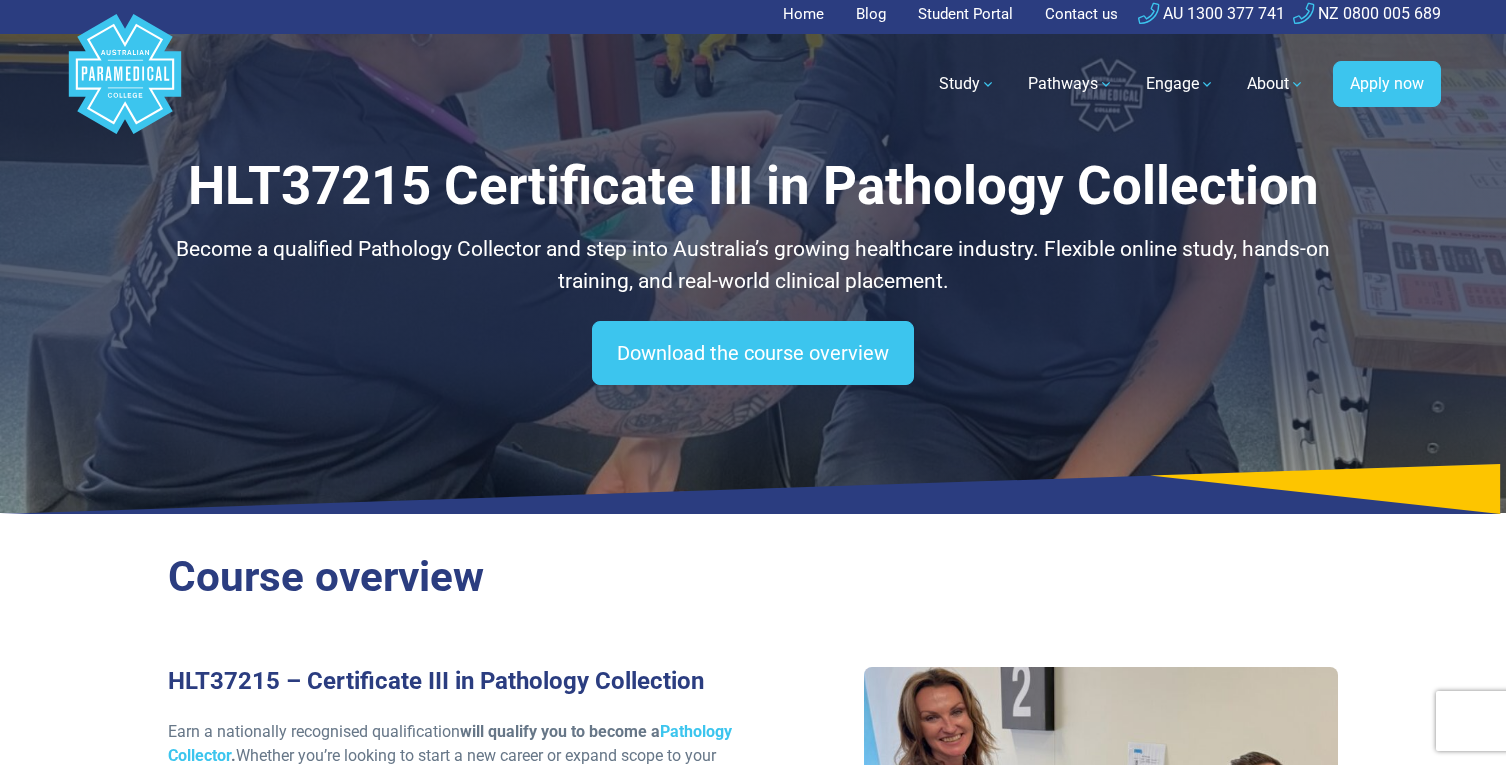 scroll, scrollTop: 0, scrollLeft: 0, axis: both 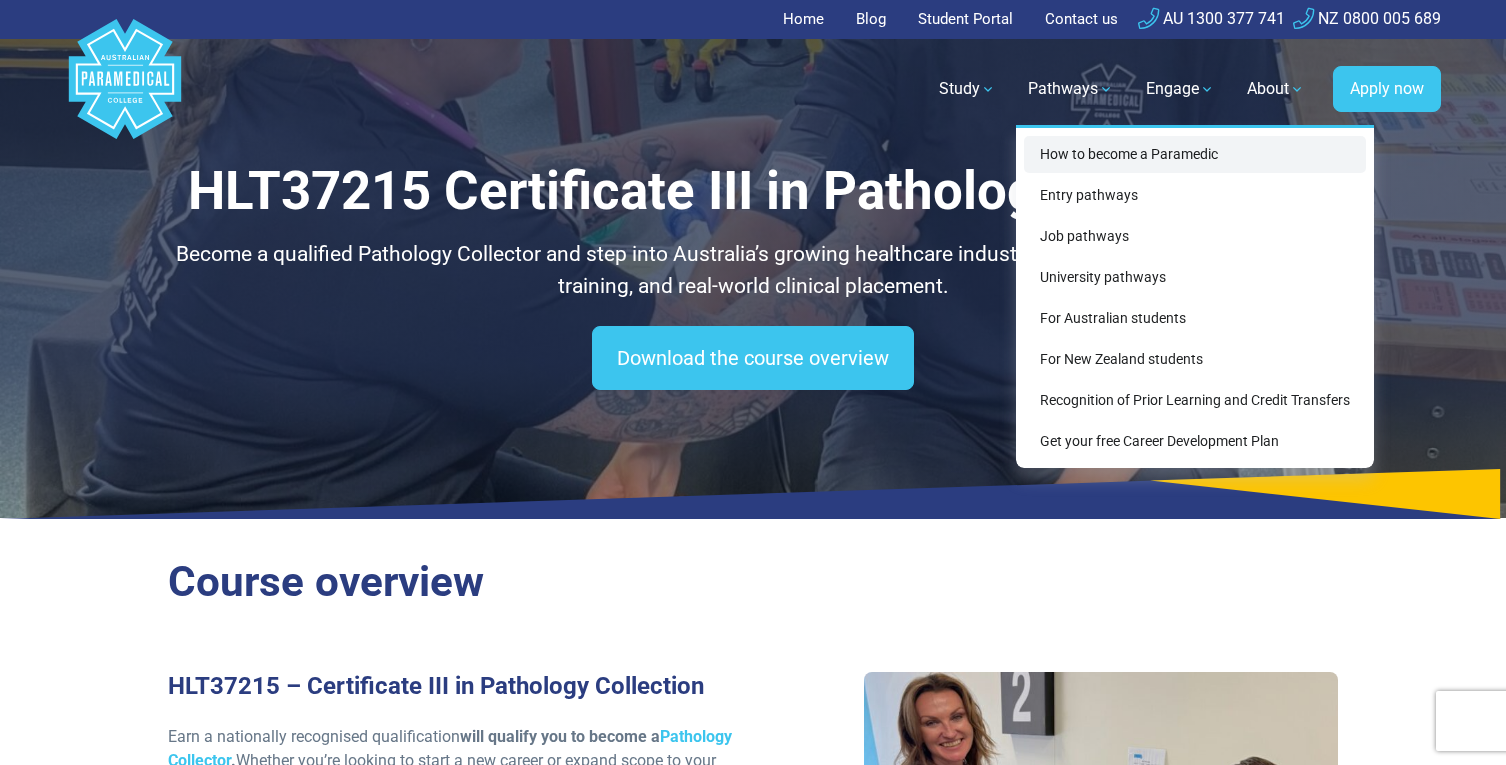 click on "How to become a Paramedic" at bounding box center [1195, 154] 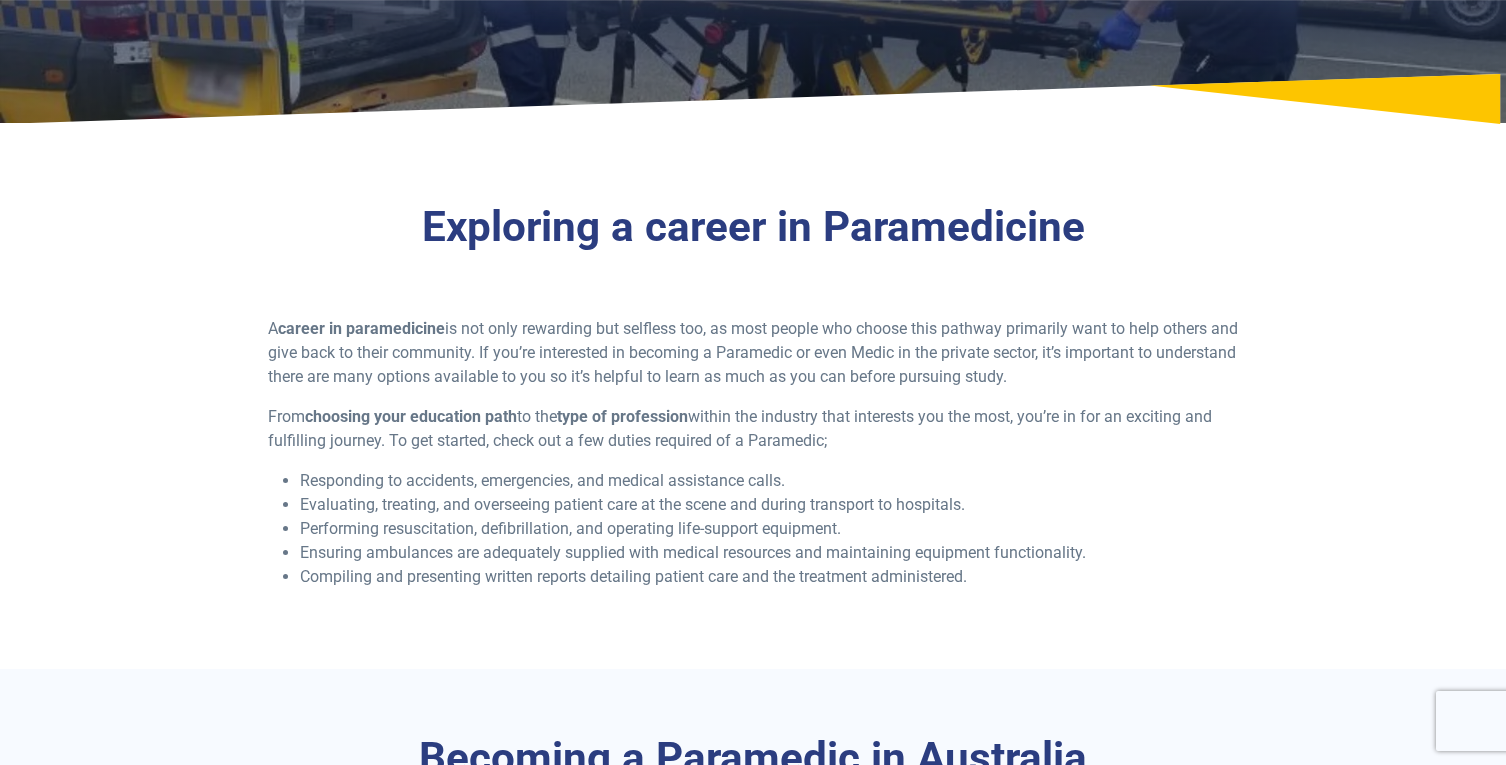 scroll, scrollTop: 400, scrollLeft: 0, axis: vertical 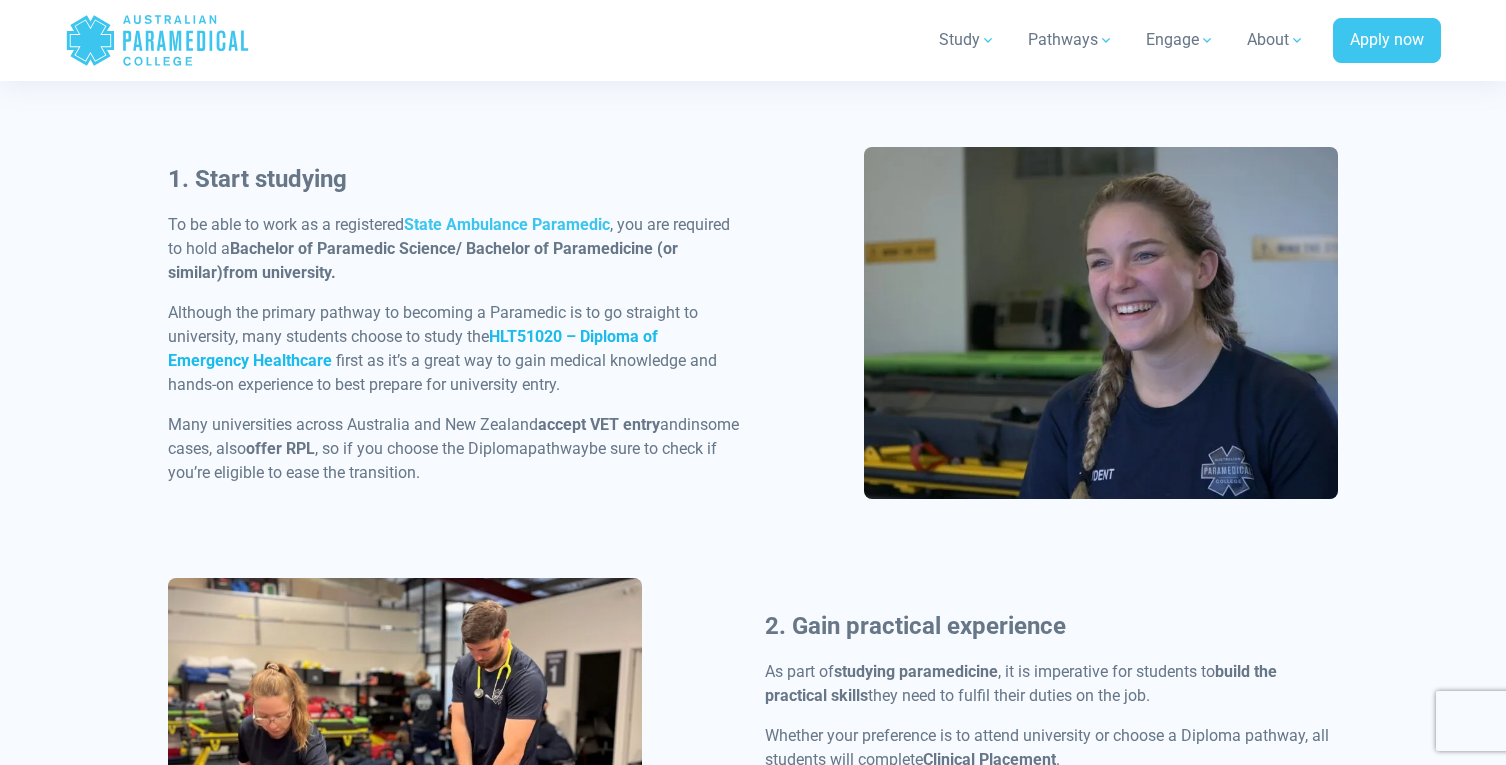 click on "HLT51020 – Diploma of Emergency Healthcare" at bounding box center [413, 348] 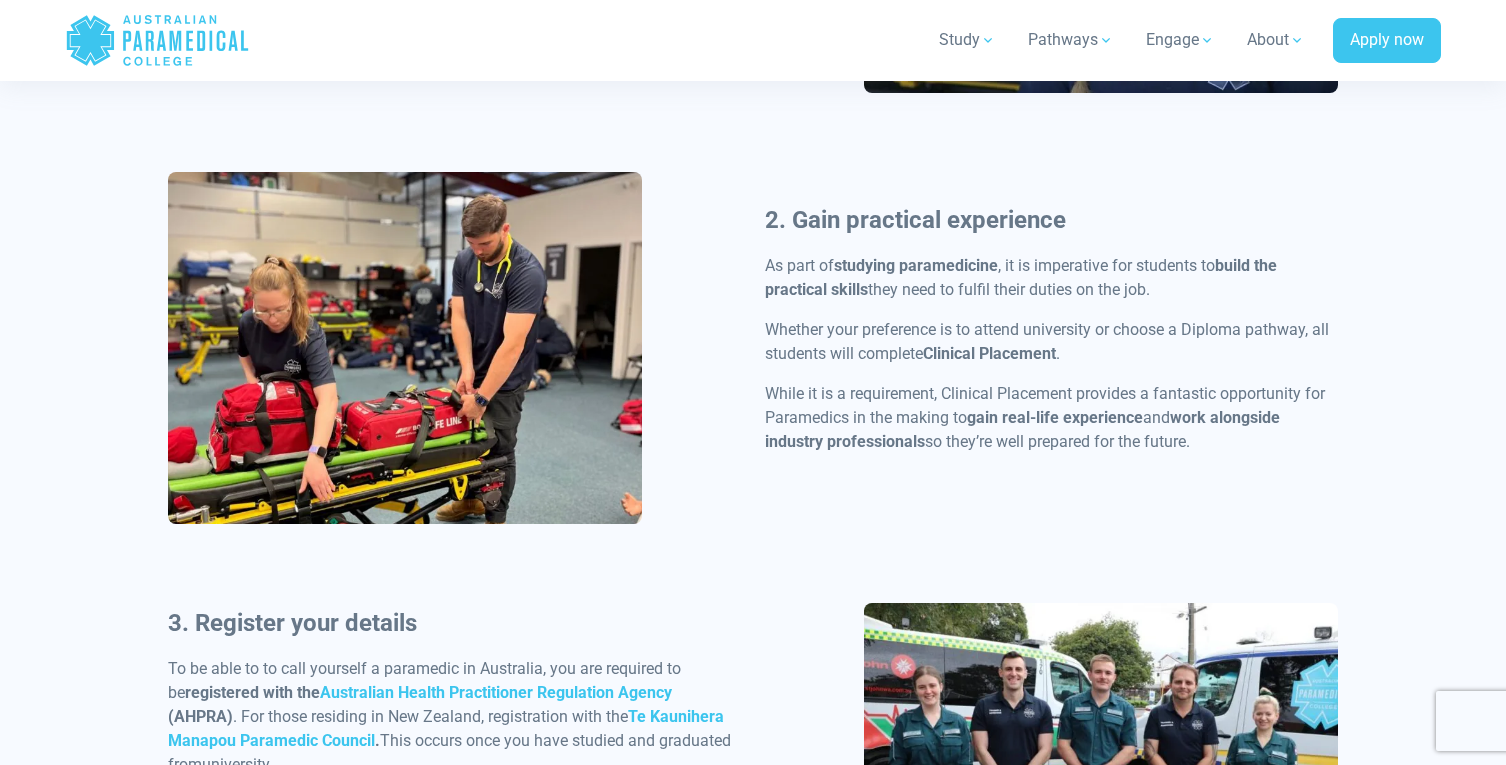 scroll, scrollTop: 1400, scrollLeft: 0, axis: vertical 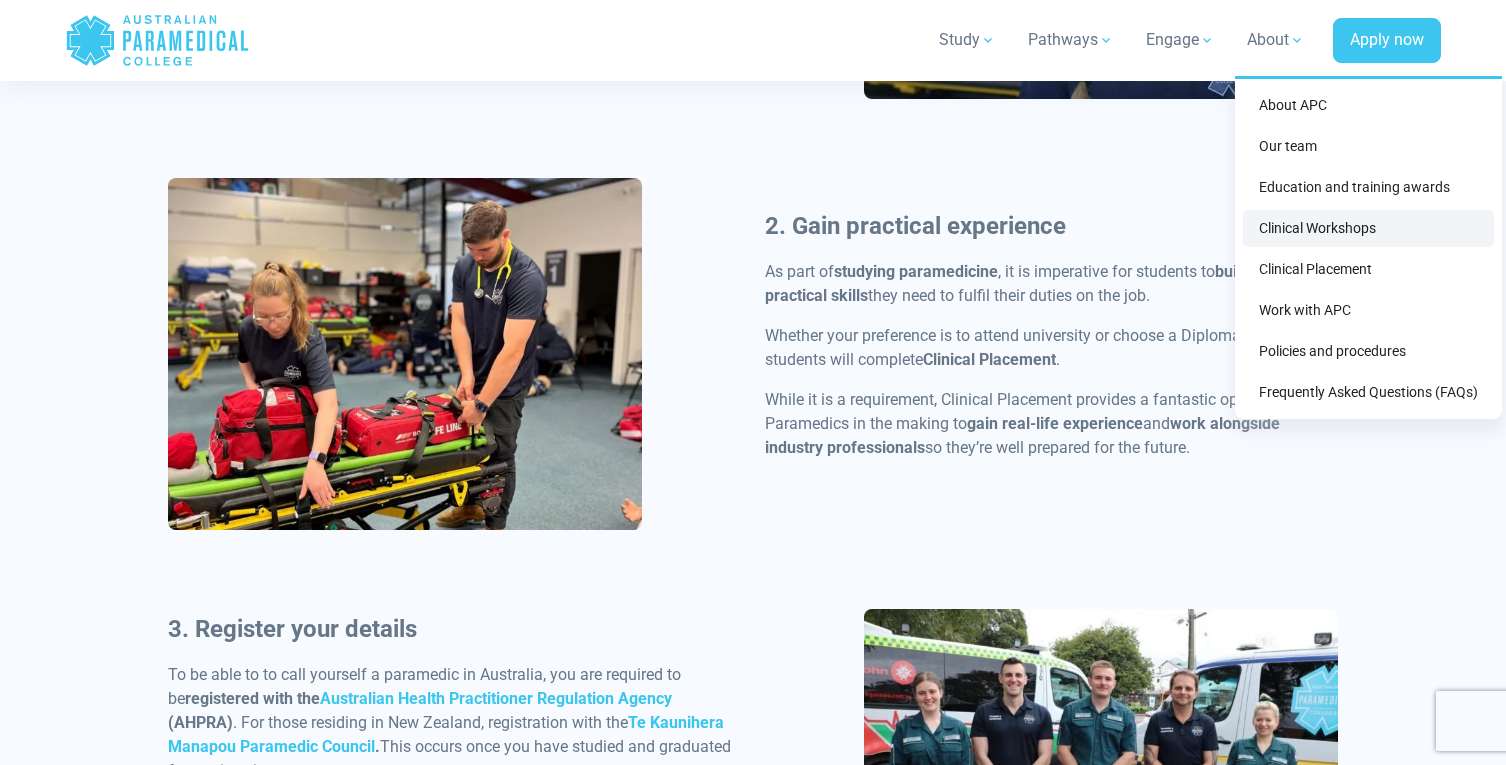 click on "Clinical Workshops" at bounding box center [1368, 228] 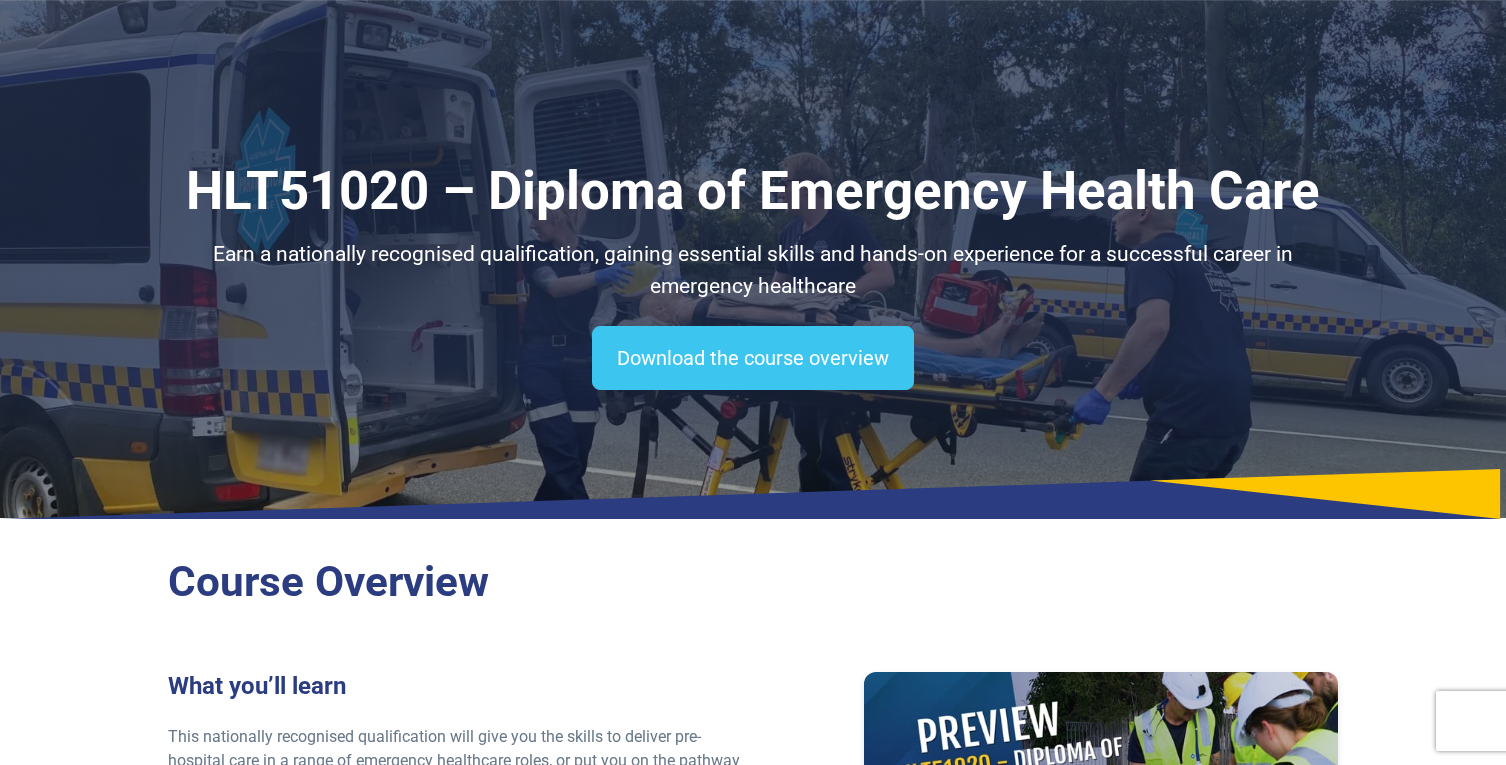 scroll, scrollTop: 300, scrollLeft: 0, axis: vertical 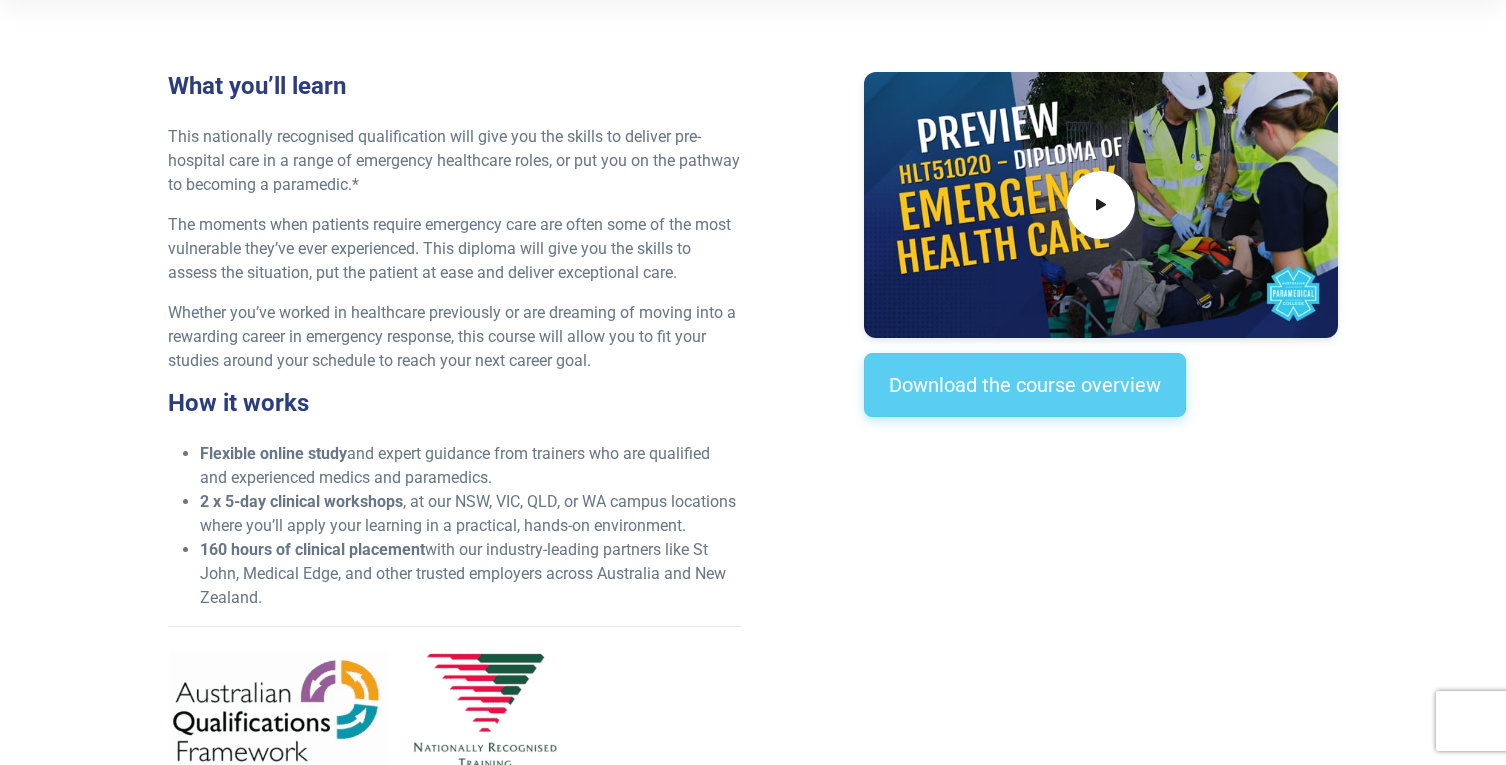 click on "Download the course overview" at bounding box center (1025, 385) 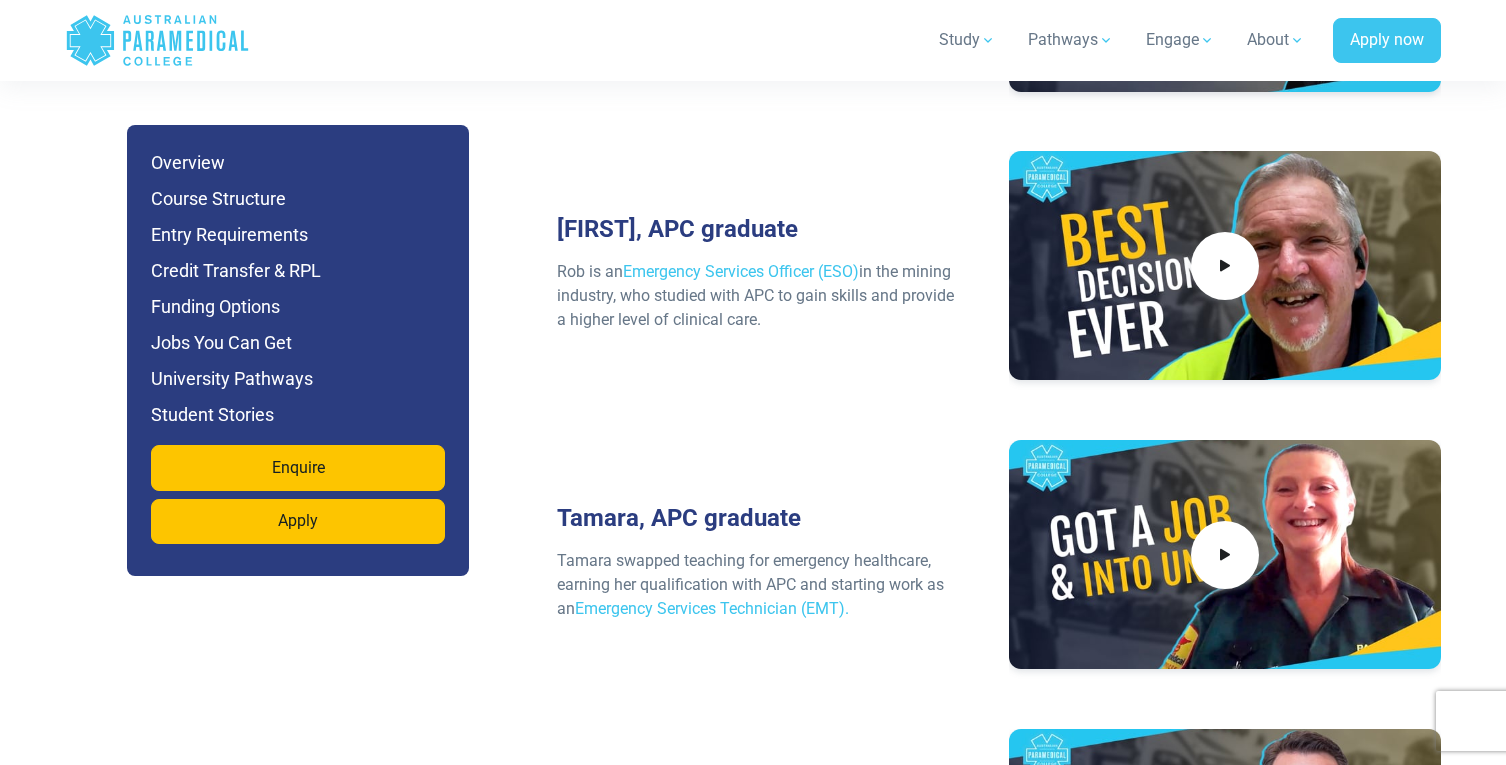scroll, scrollTop: 8839, scrollLeft: 0, axis: vertical 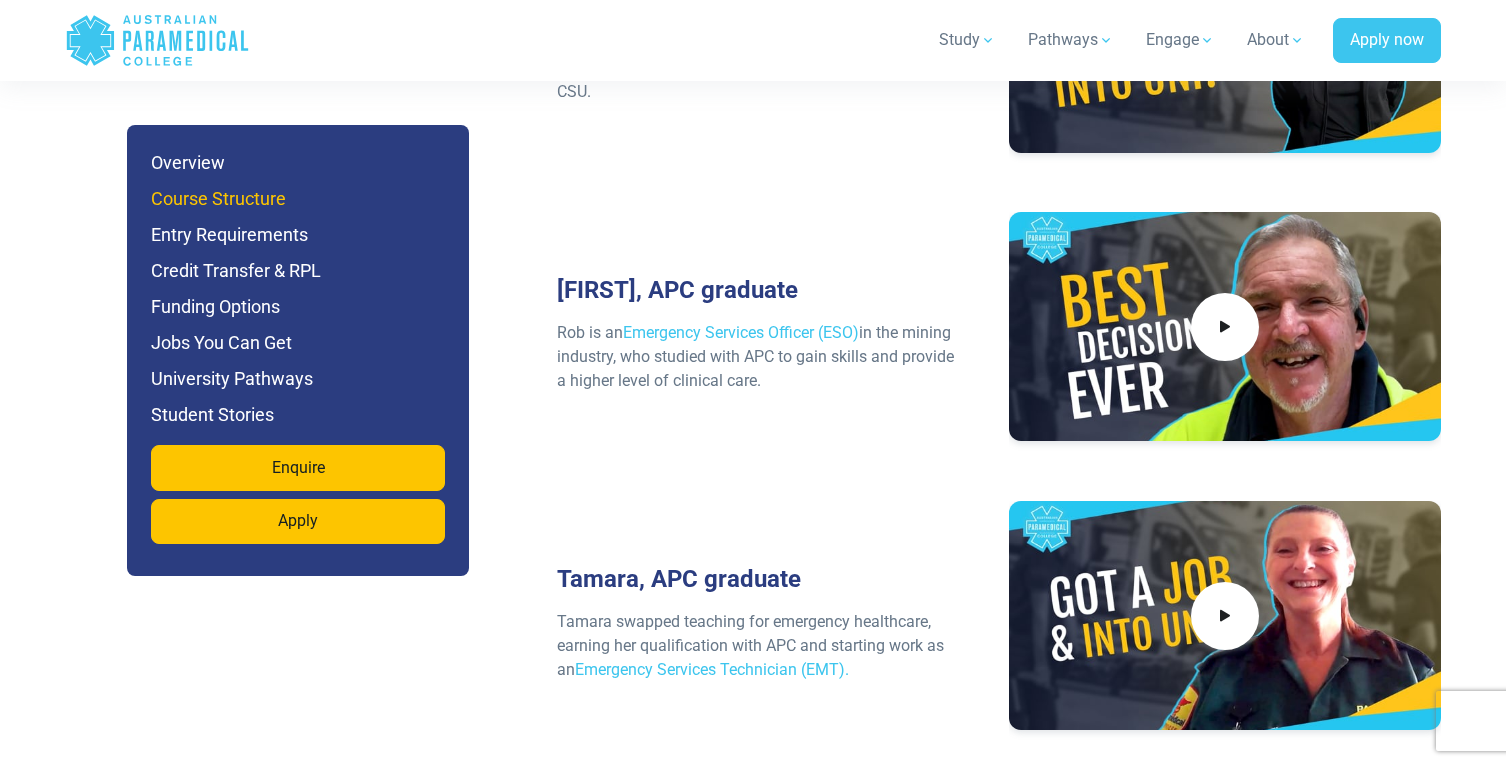 click on "Course Structure" at bounding box center (298, 199) 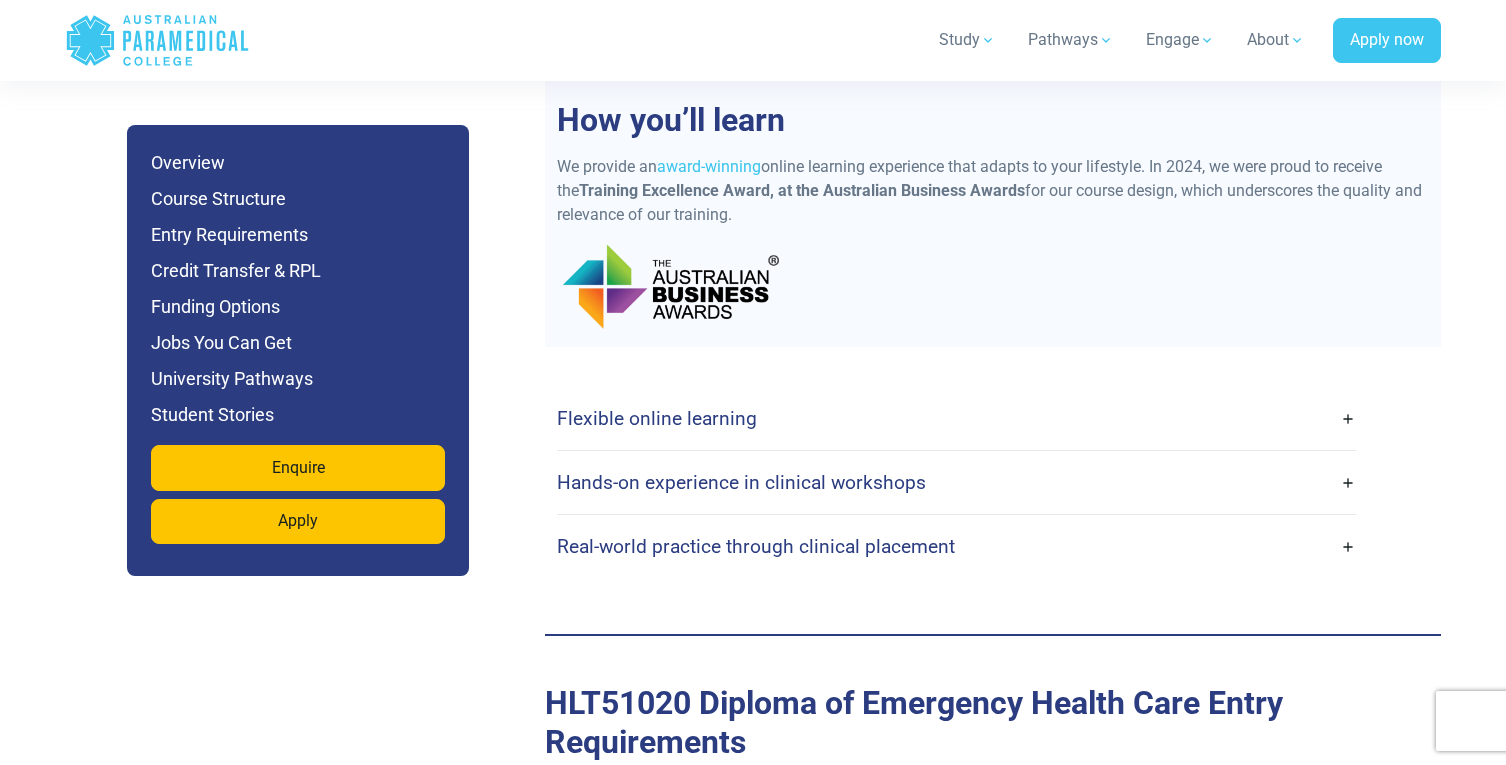 scroll, scrollTop: 4871, scrollLeft: 0, axis: vertical 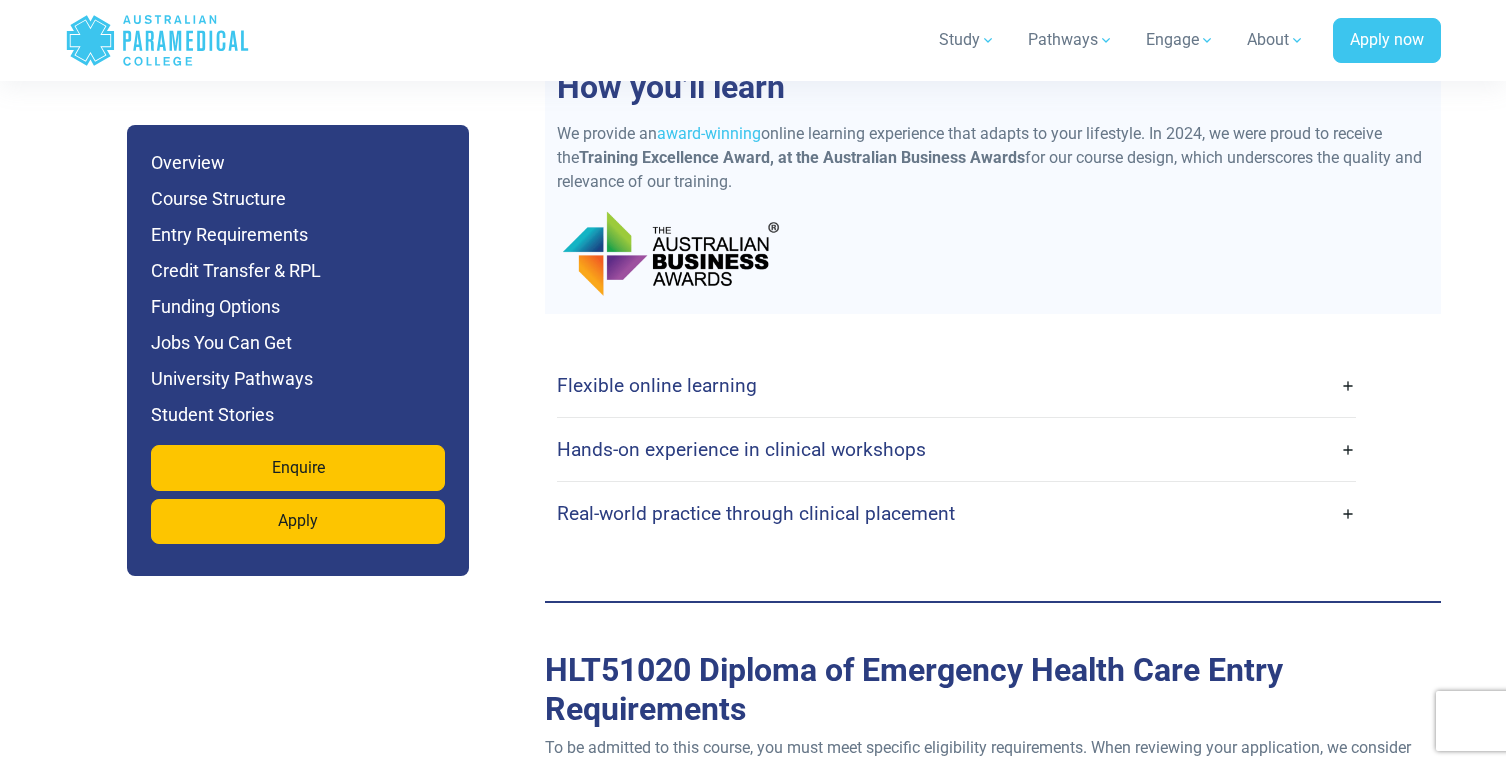 click on "Hands-on experience in clinical workshops" at bounding box center (956, 449) 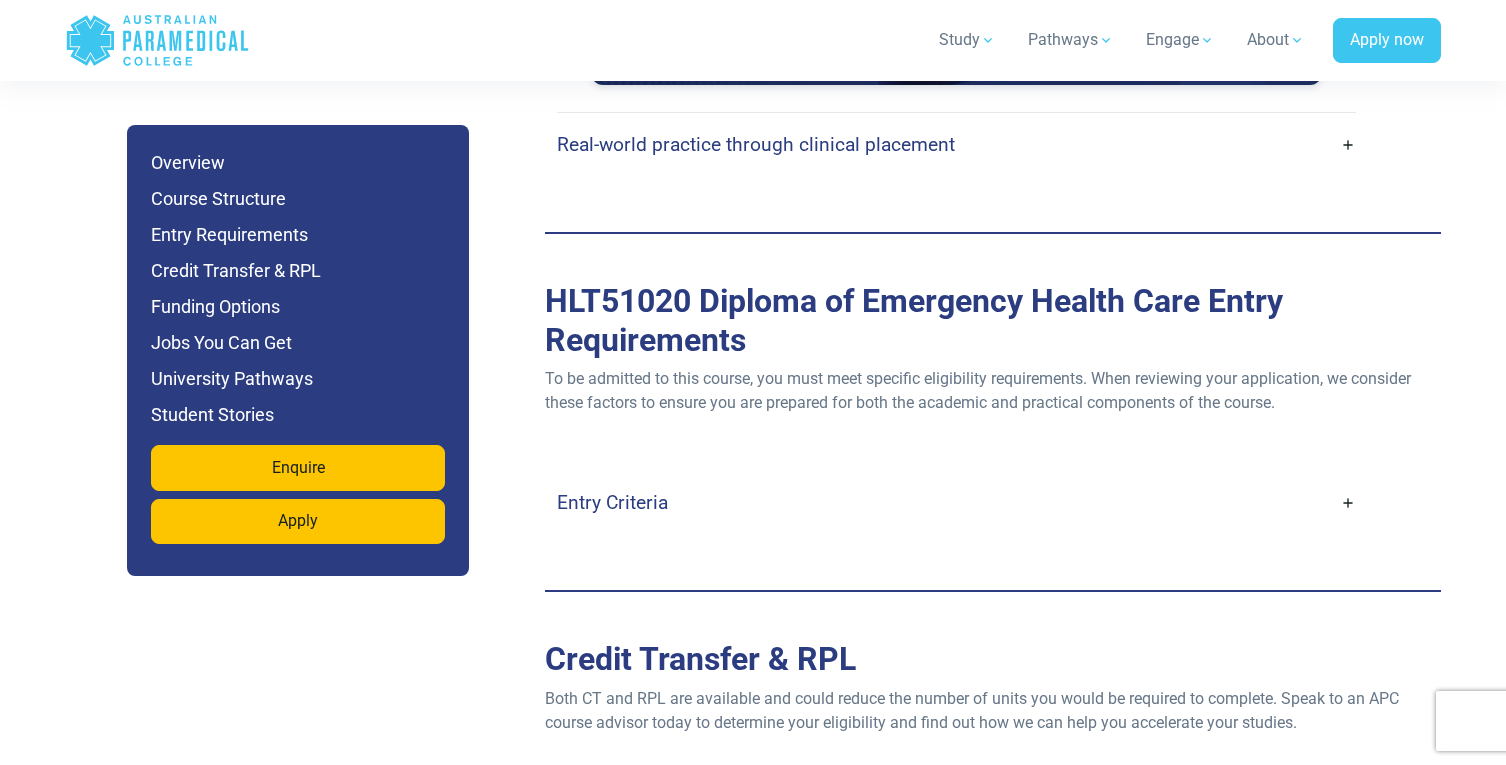 scroll, scrollTop: 5871, scrollLeft: 0, axis: vertical 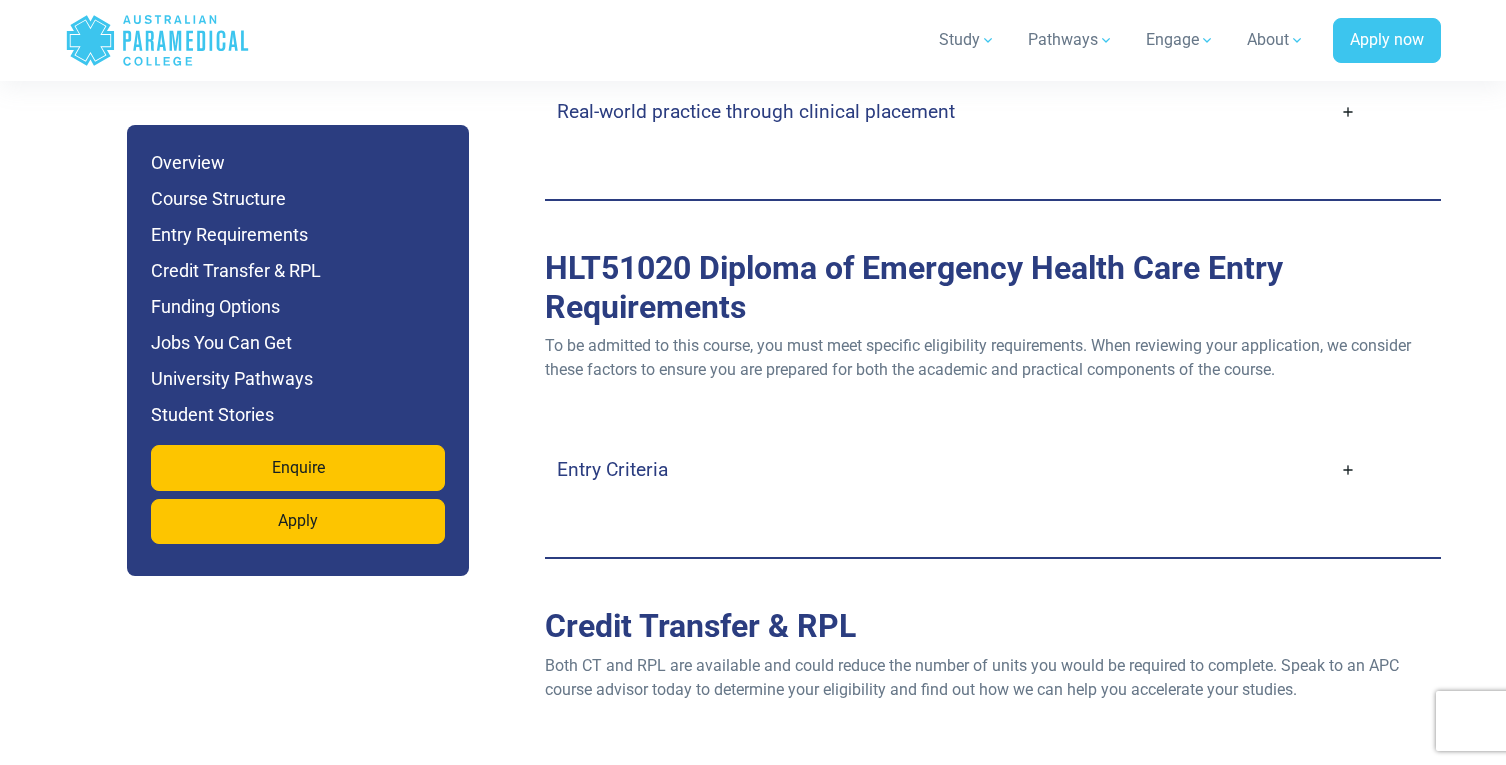 click on "Entry Criteria" at bounding box center [956, 469] 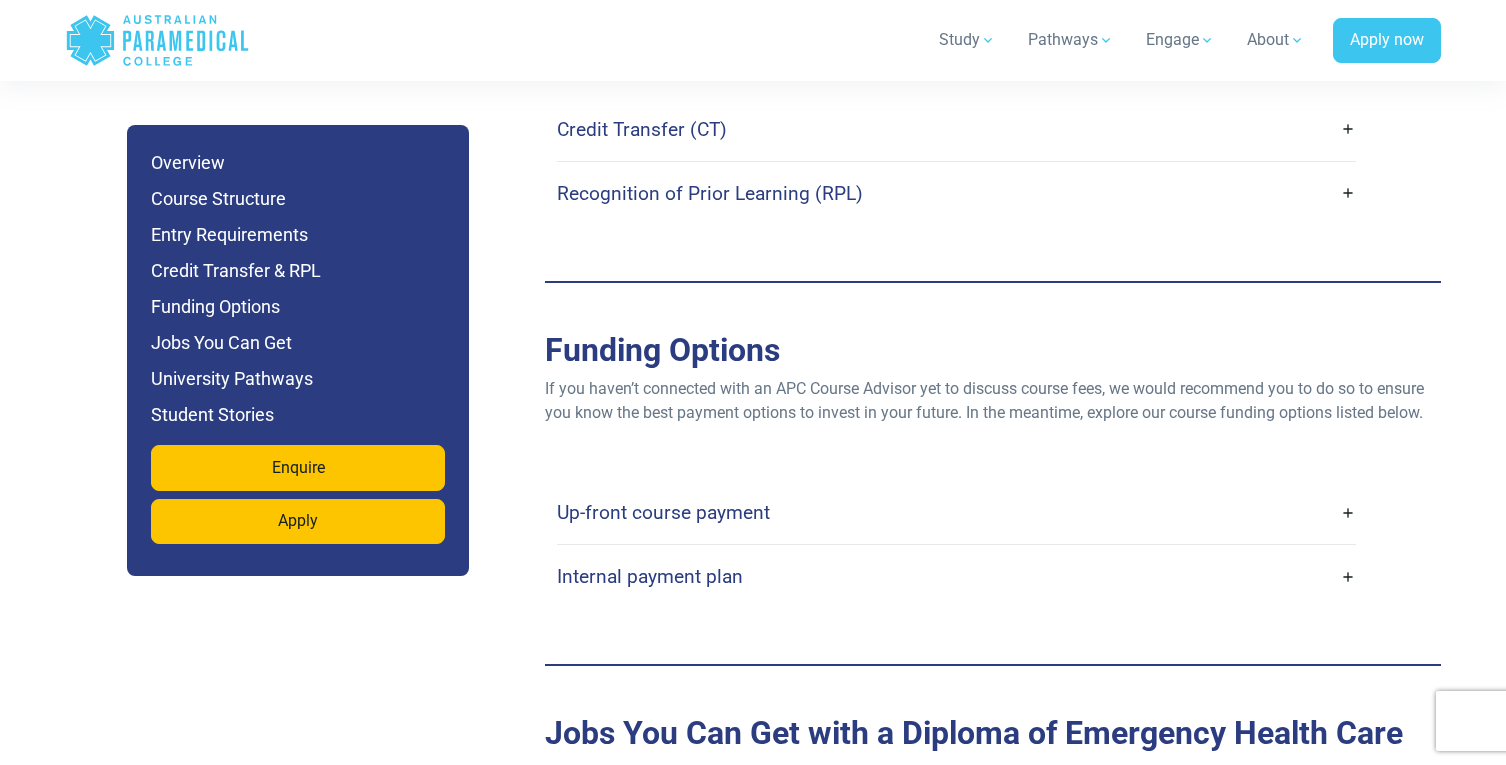 scroll, scrollTop: 7371, scrollLeft: 0, axis: vertical 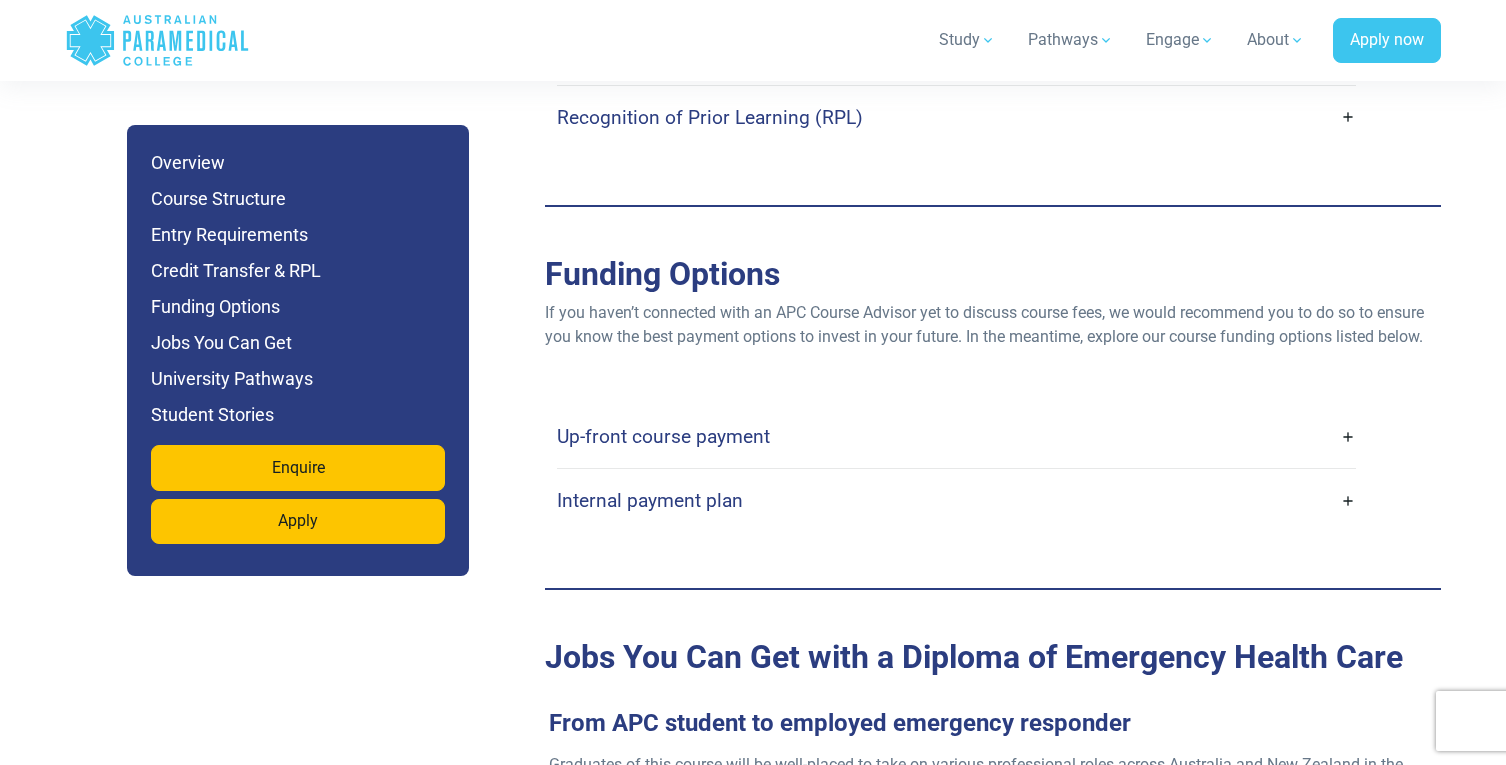 click on "Up-front course payment" at bounding box center (956, 436) 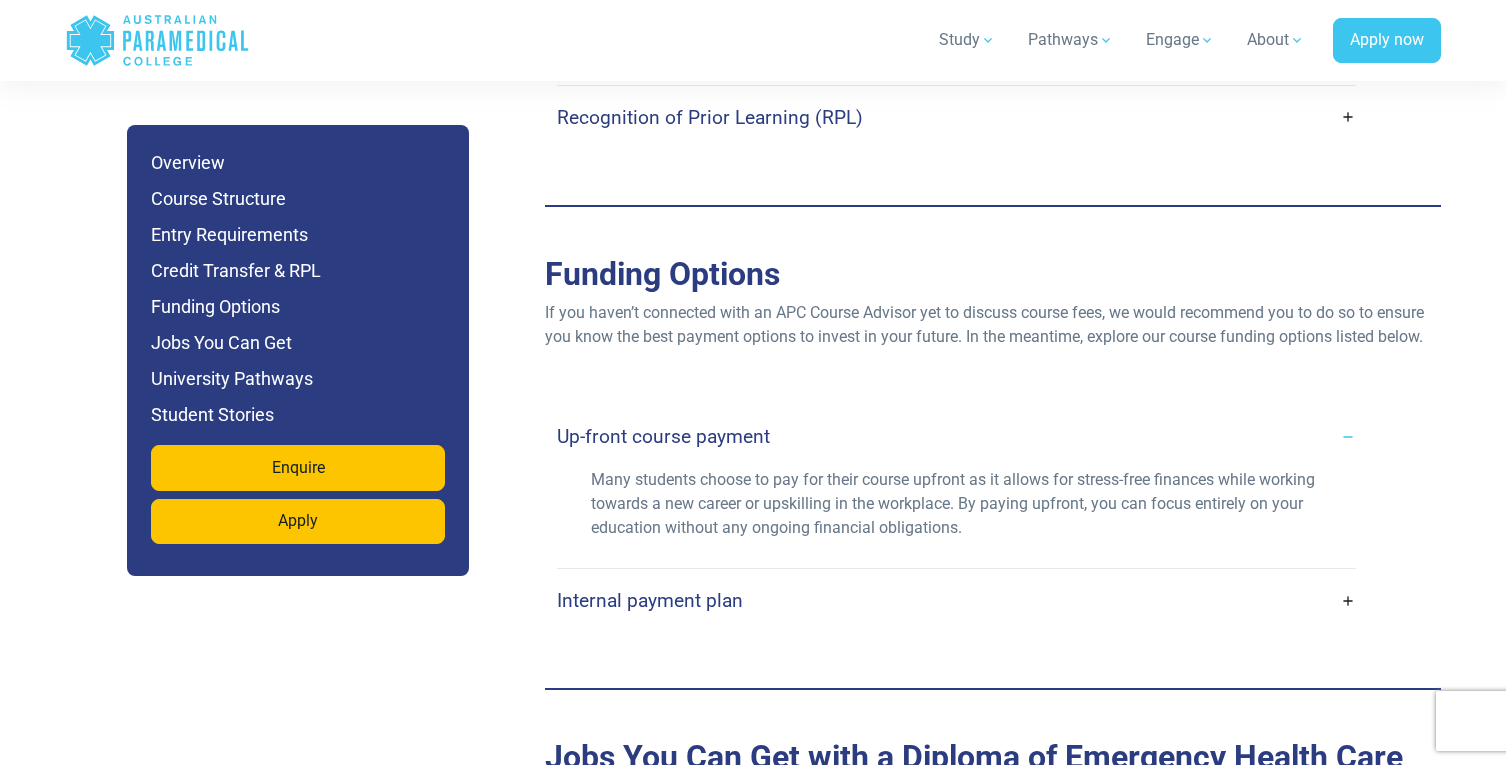 scroll, scrollTop: 7471, scrollLeft: 0, axis: vertical 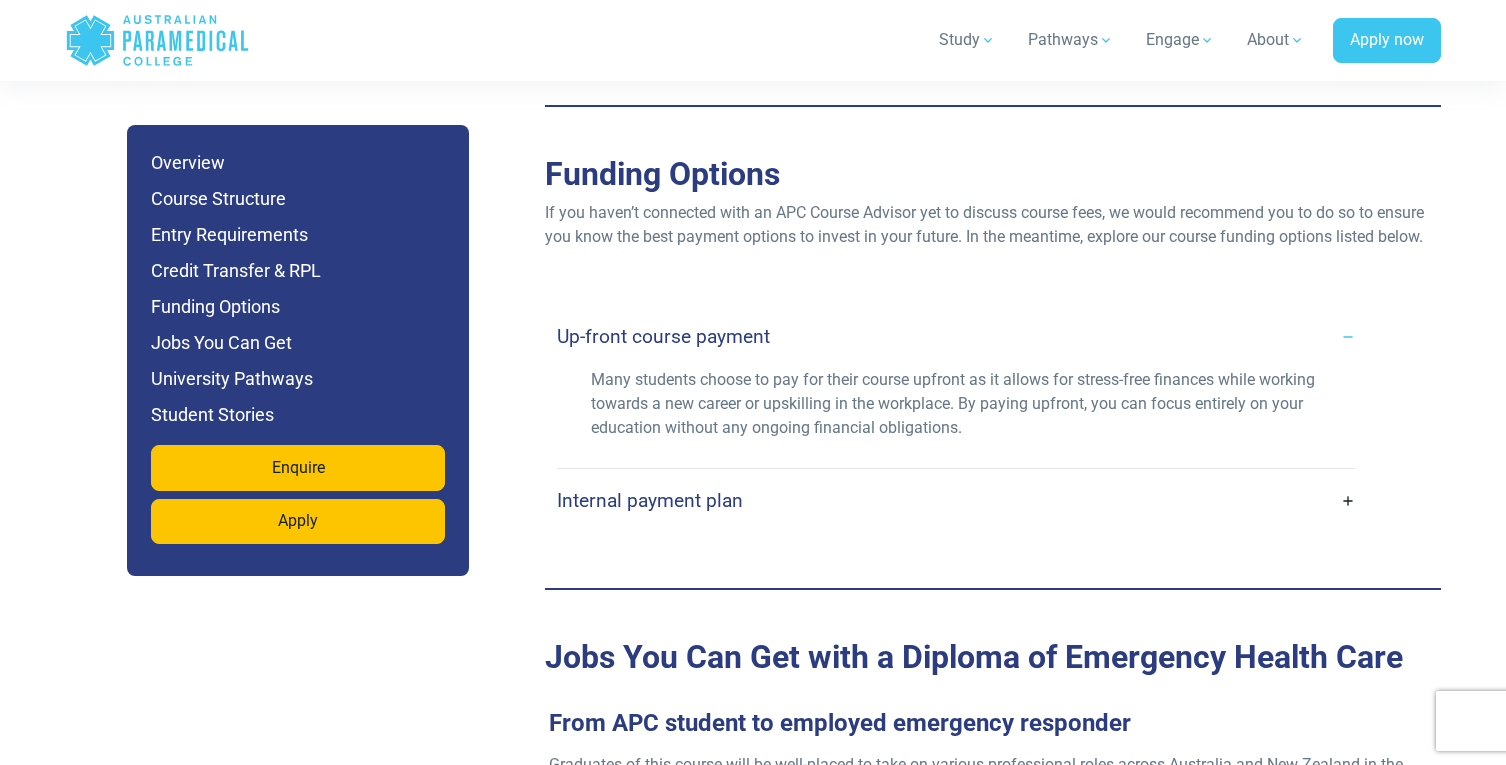 click on "Internal payment plan" at bounding box center (956, 500) 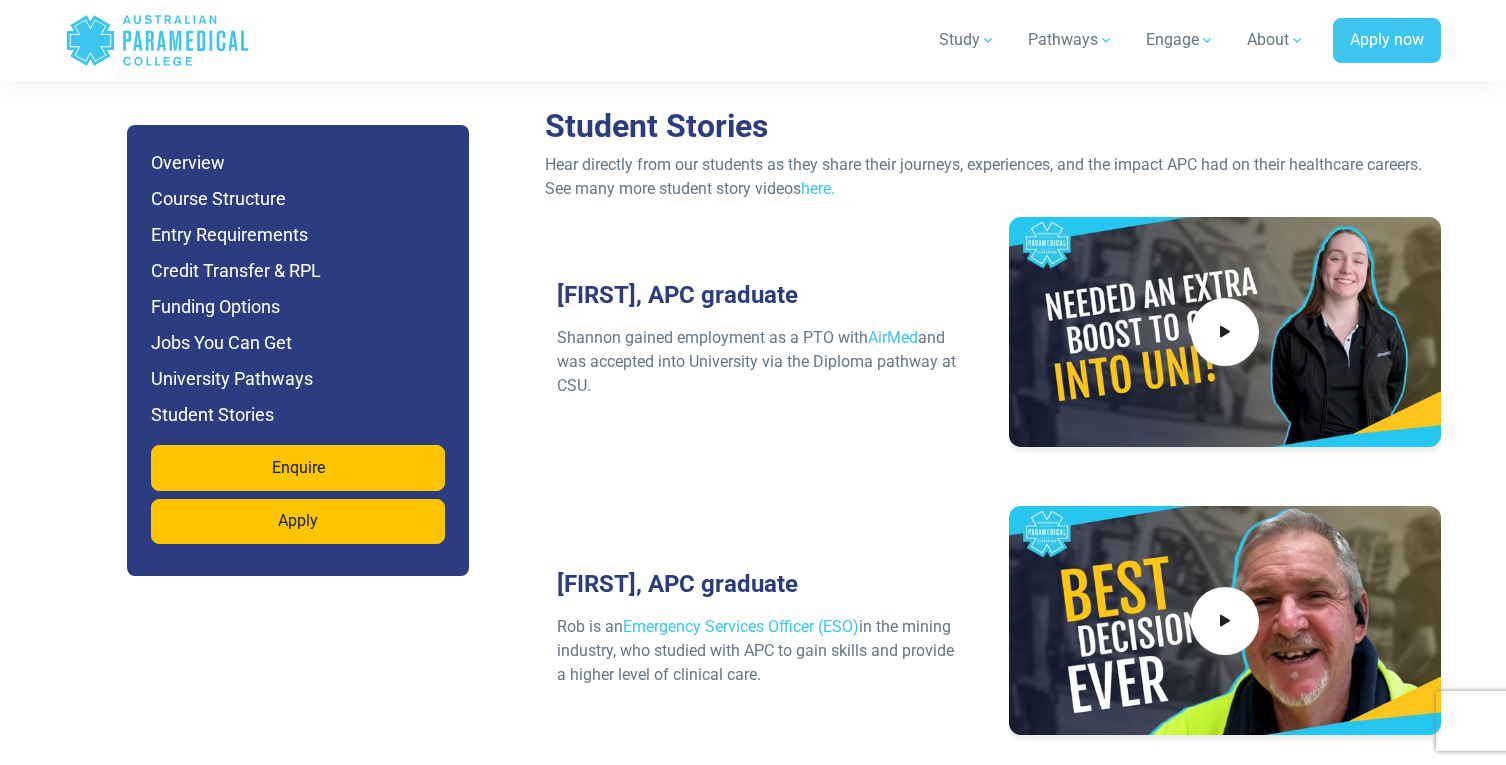 scroll, scrollTop: 10171, scrollLeft: 0, axis: vertical 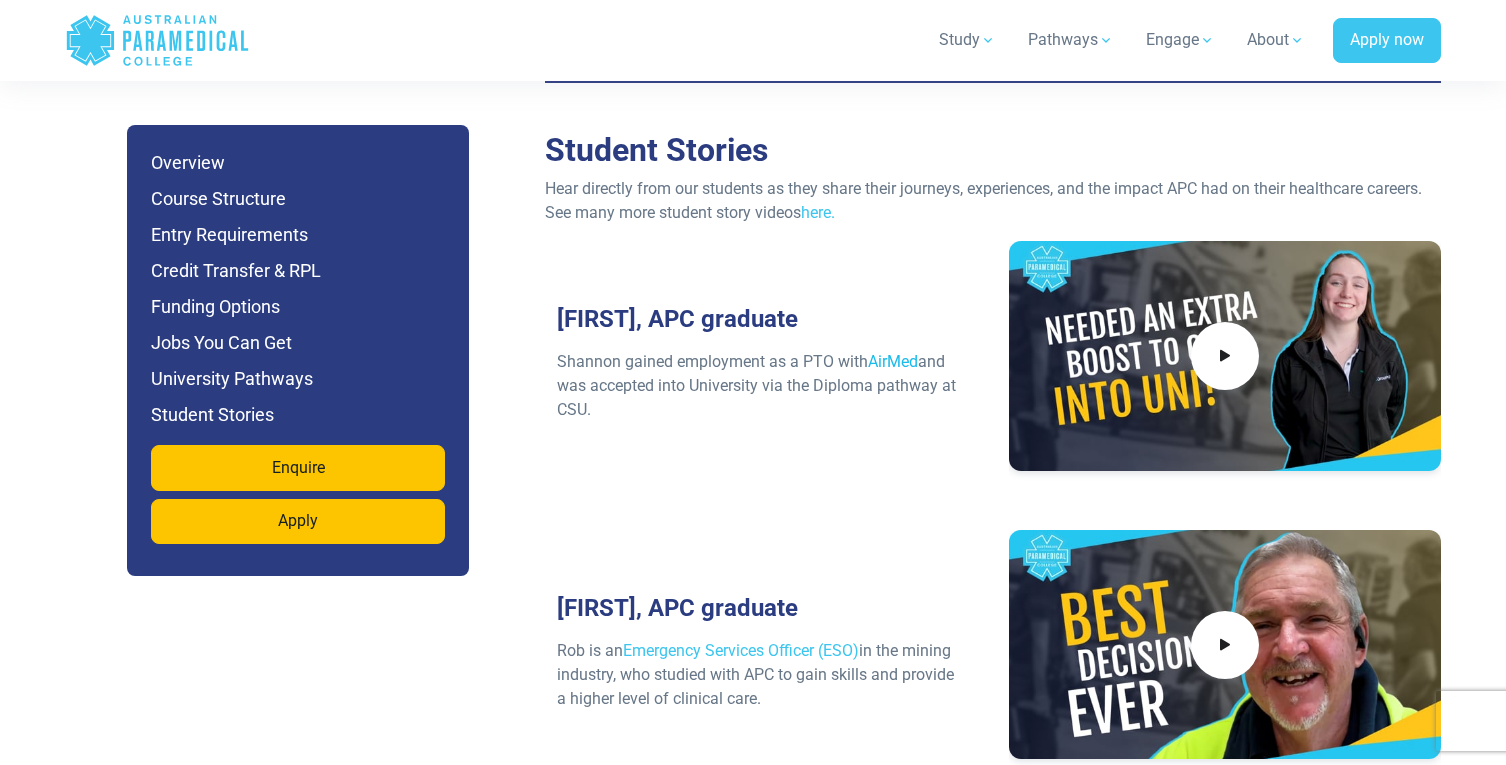 click on "AirMed" at bounding box center [893, 361] 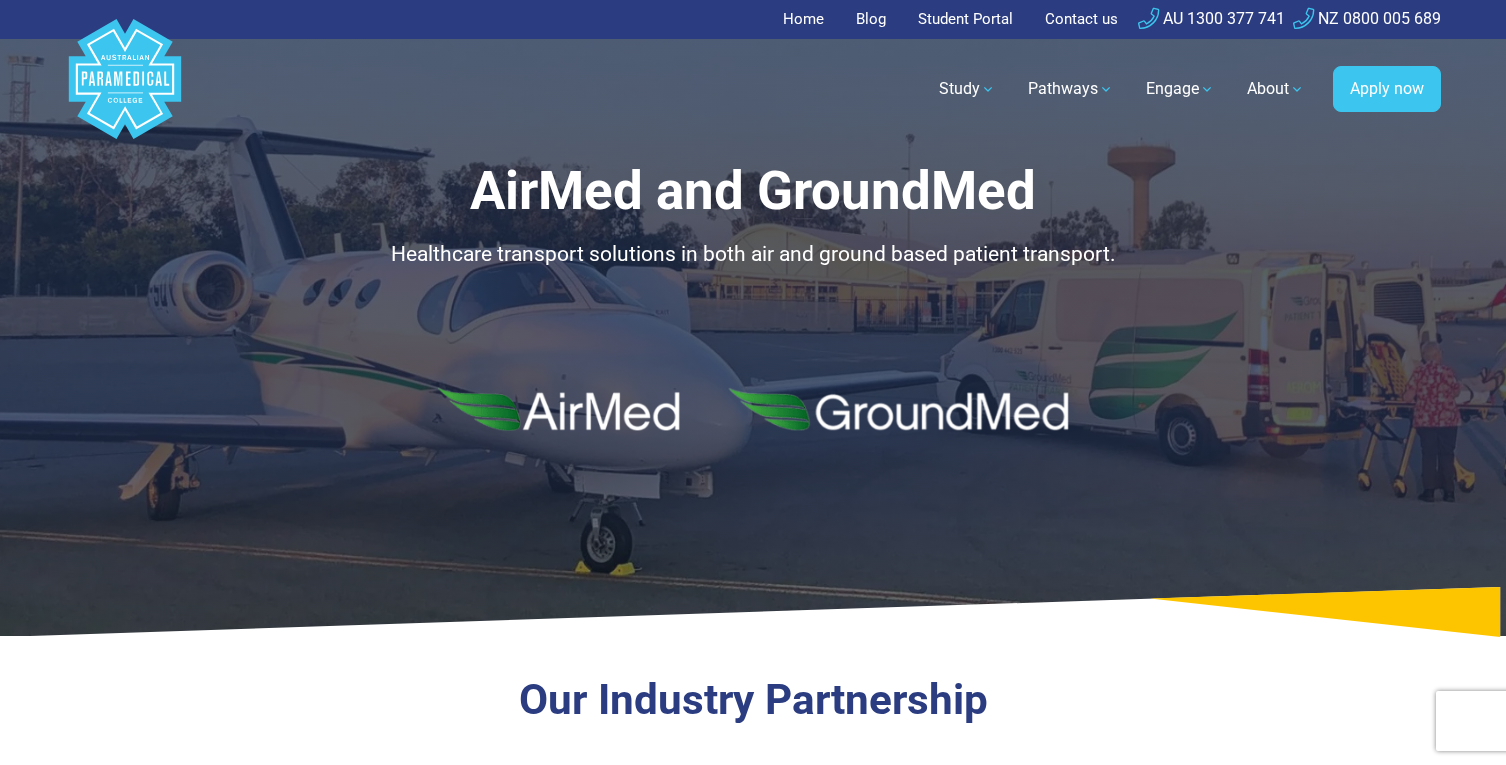 scroll, scrollTop: 0, scrollLeft: 0, axis: both 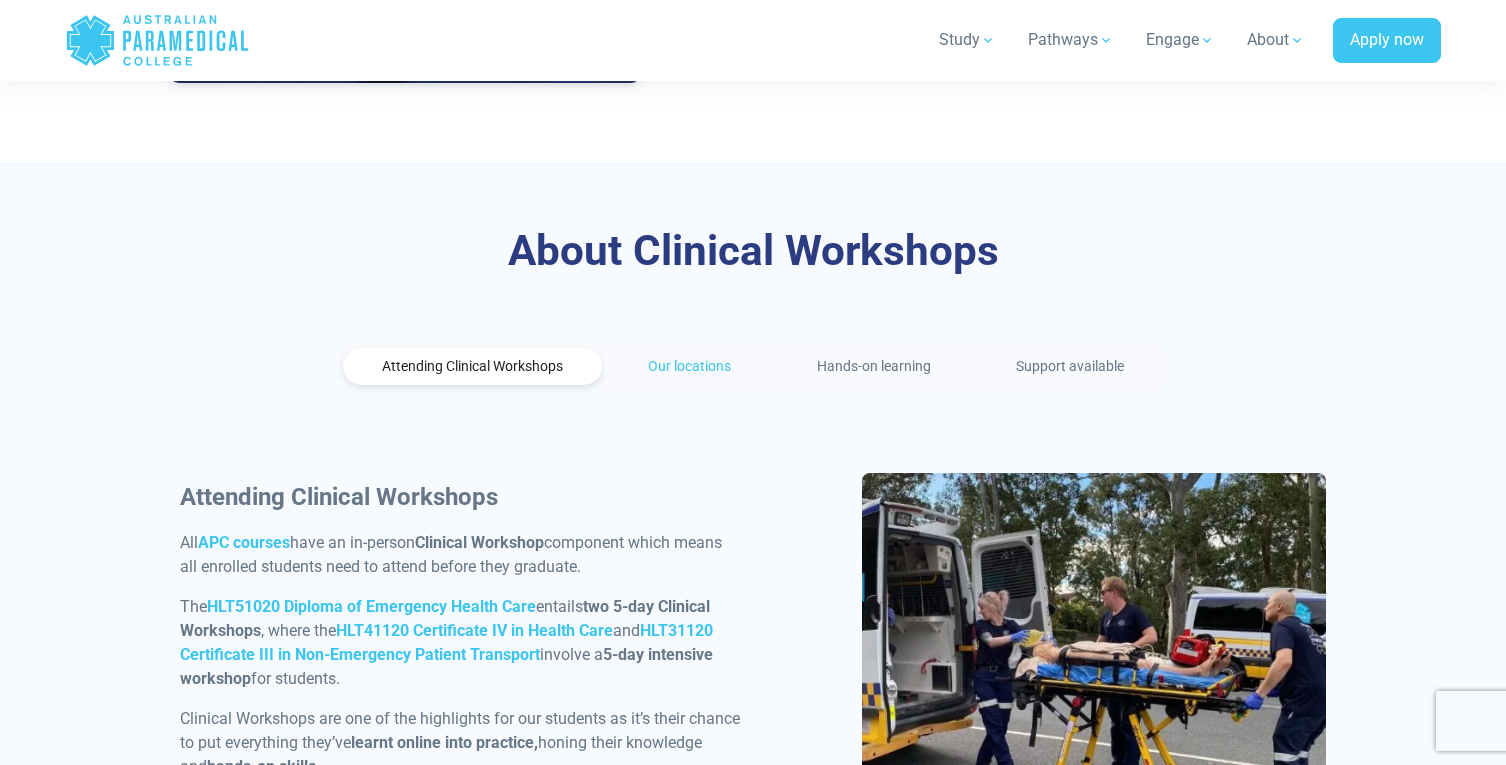 click on "Our locations" at bounding box center (690, 366) 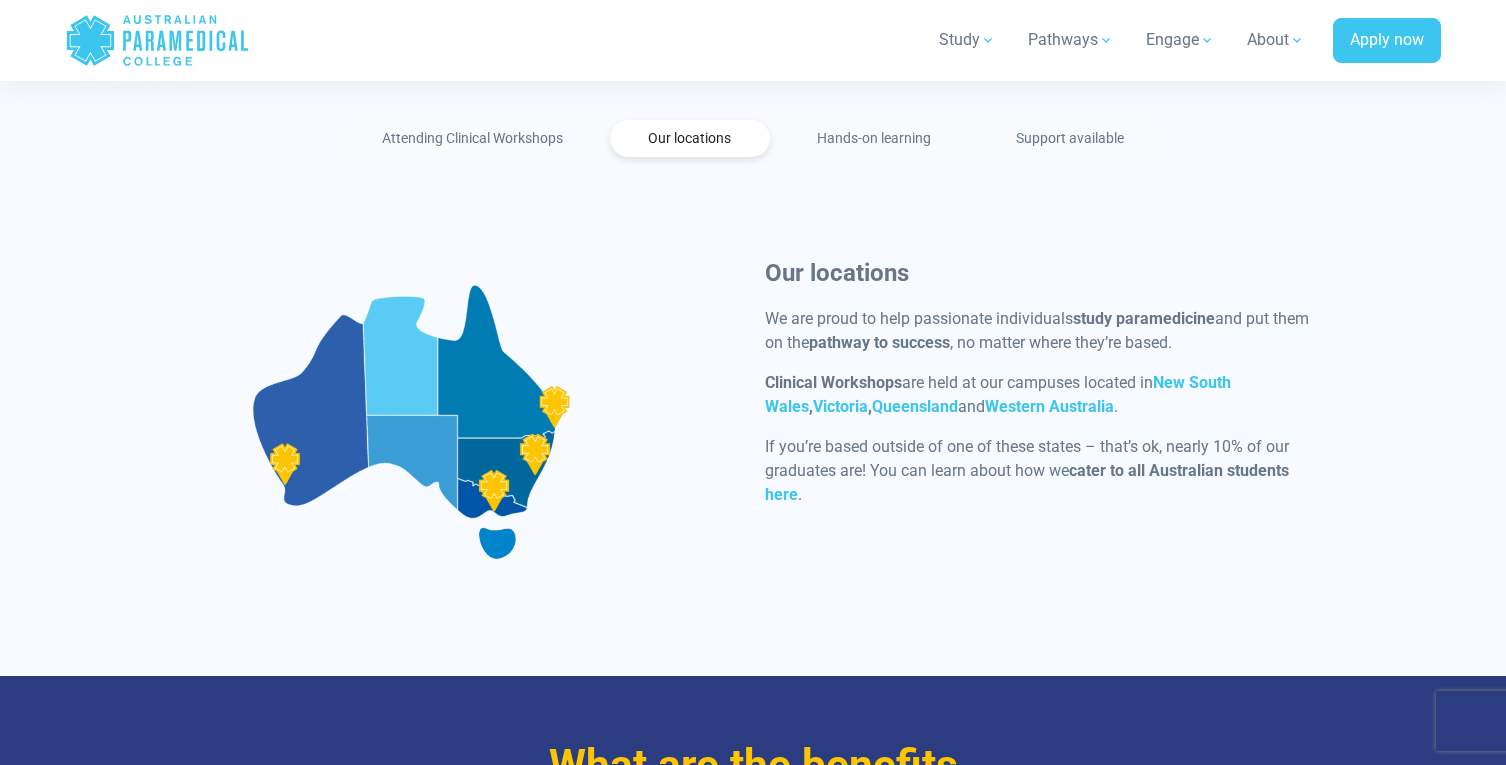 scroll, scrollTop: 1100, scrollLeft: 0, axis: vertical 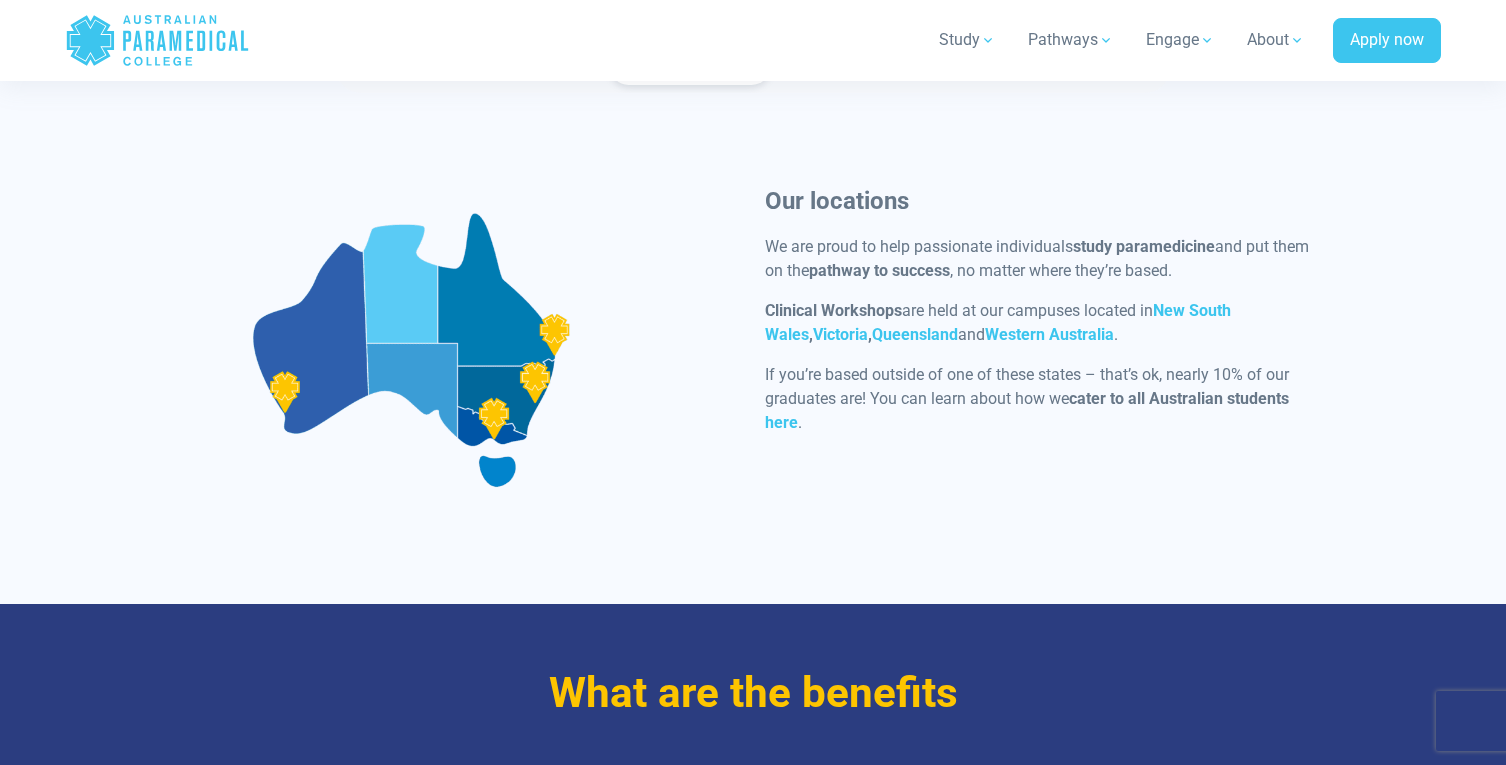 click at bounding box center (411, 349) 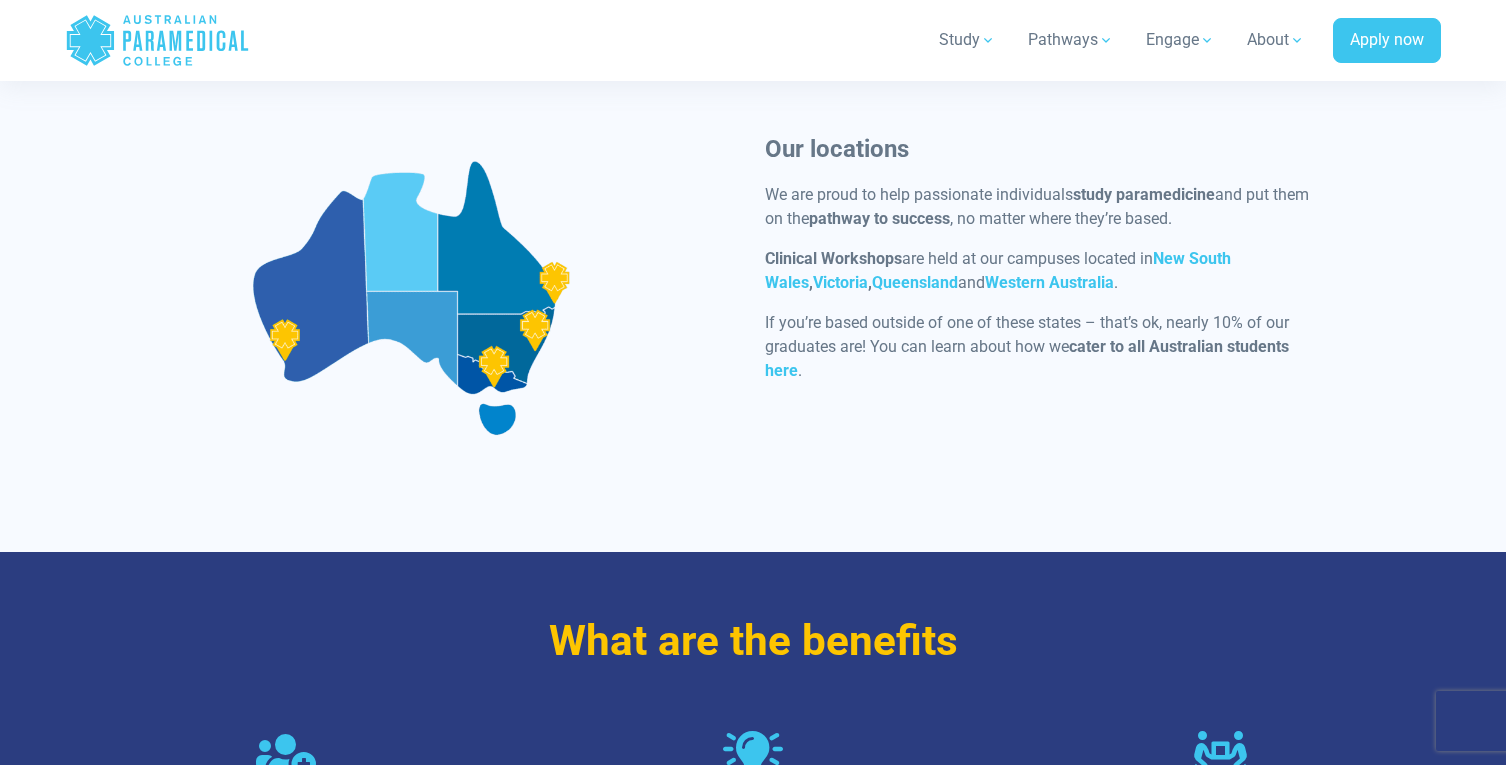 scroll, scrollTop: 1100, scrollLeft: 0, axis: vertical 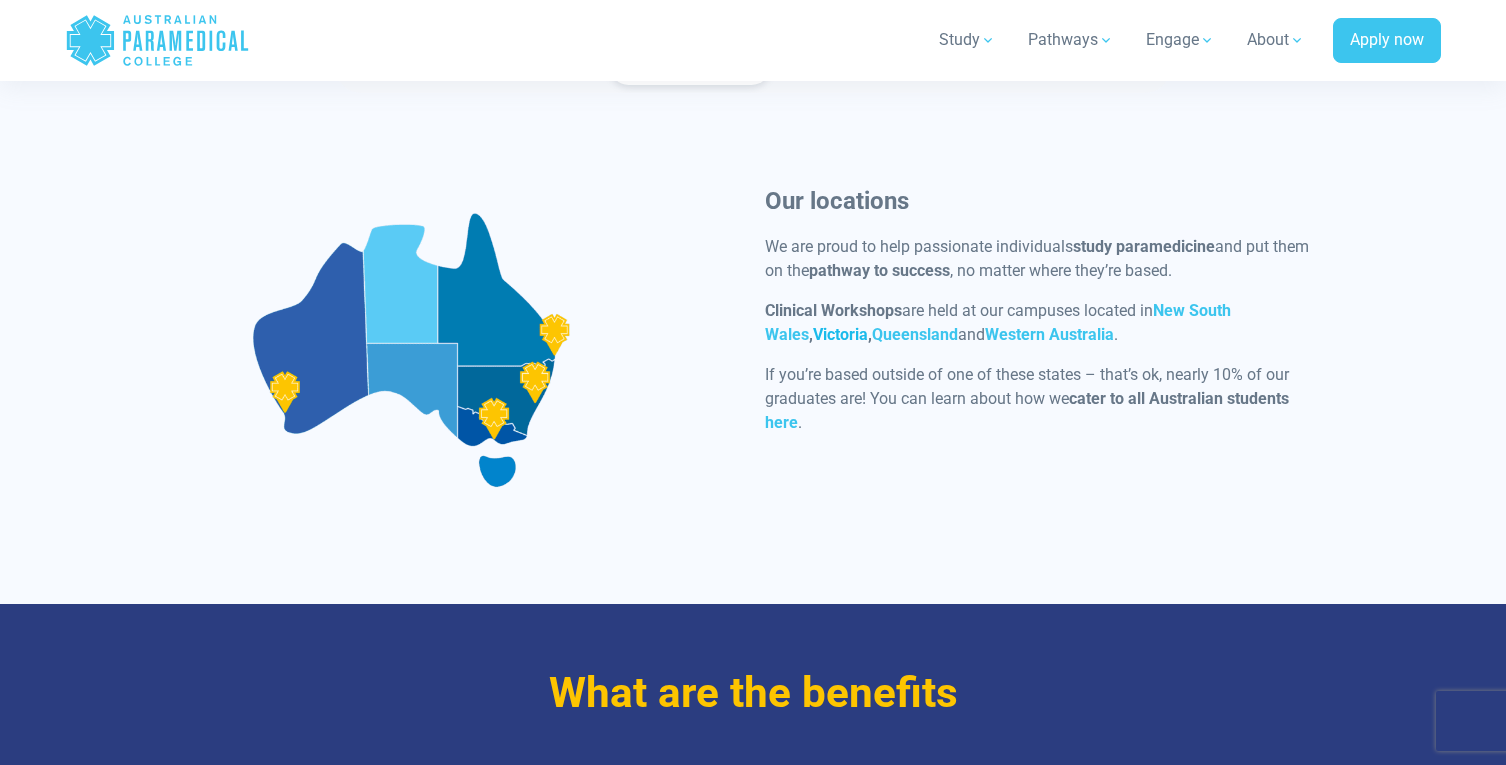 click on "Victoria" at bounding box center [840, 334] 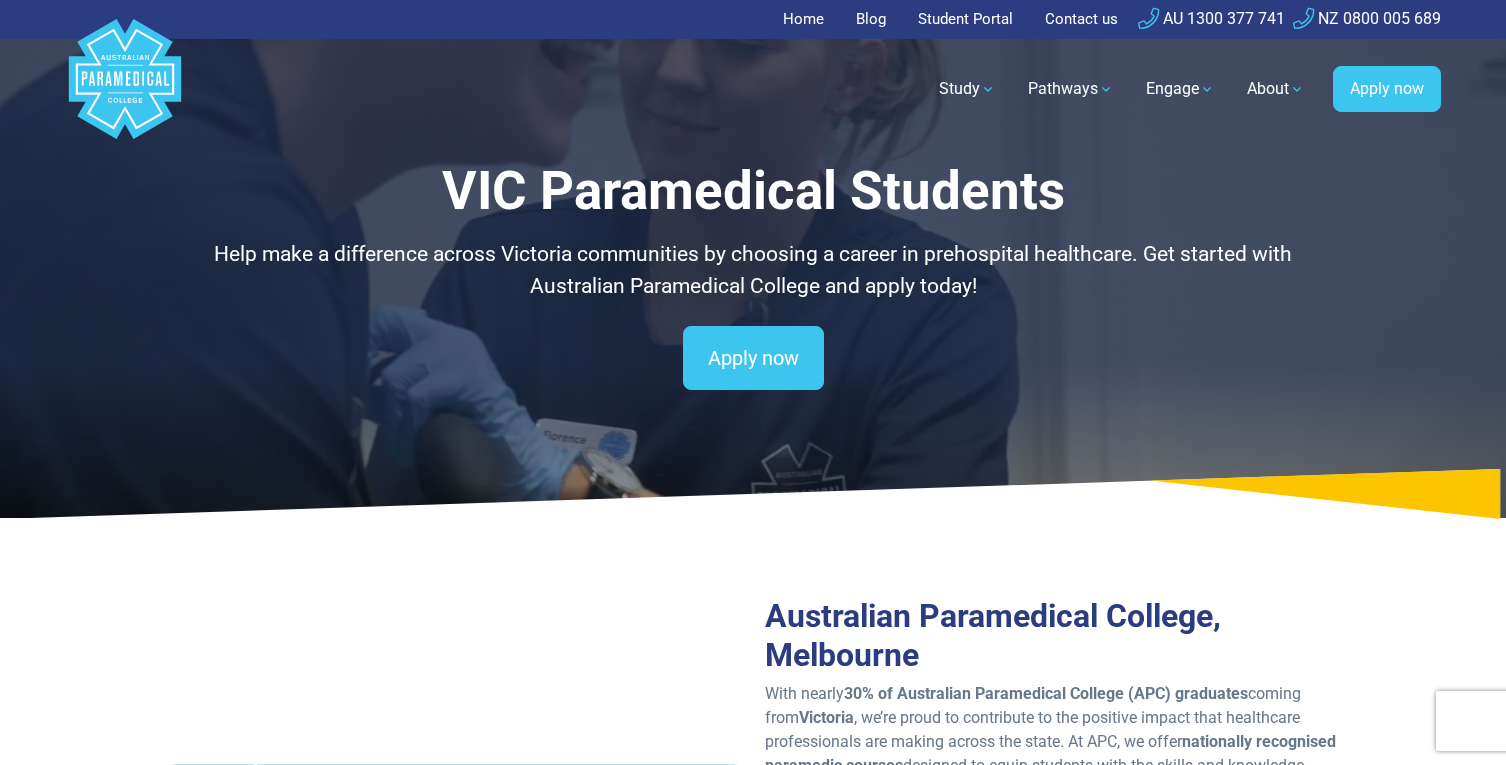 scroll, scrollTop: 0, scrollLeft: 0, axis: both 